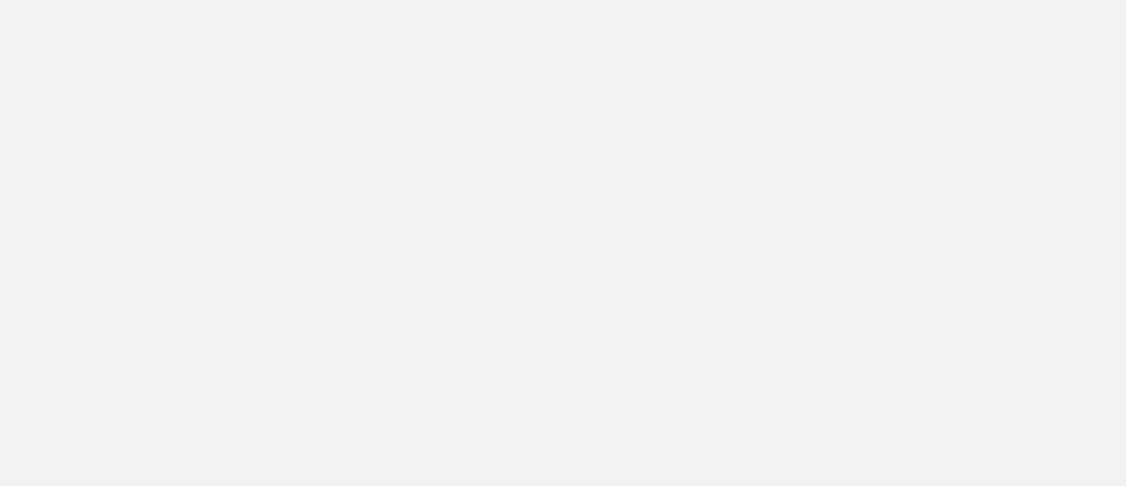 scroll, scrollTop: 0, scrollLeft: 0, axis: both 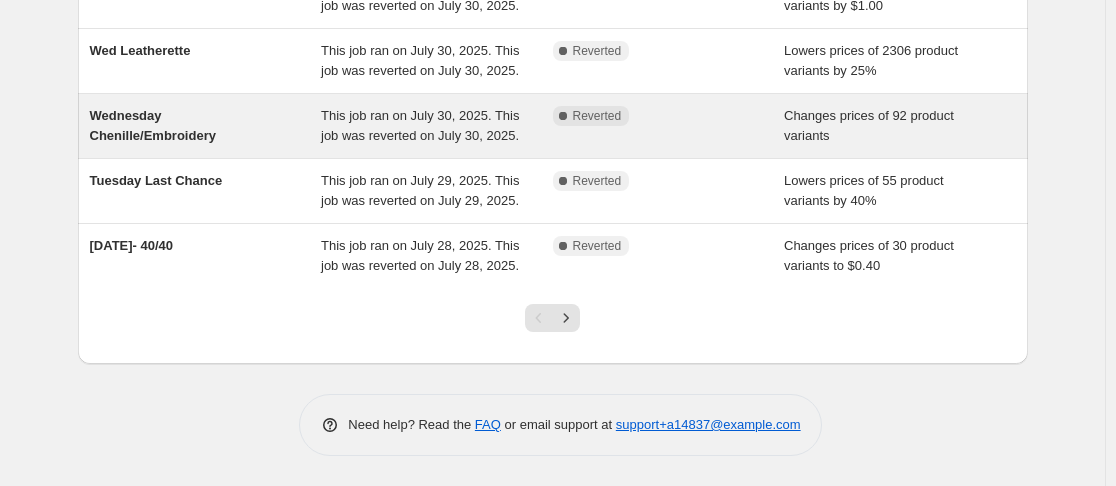 click on "This job ran on July 30, 2025. This job was reverted on July 30, 2025." at bounding box center [420, 125] 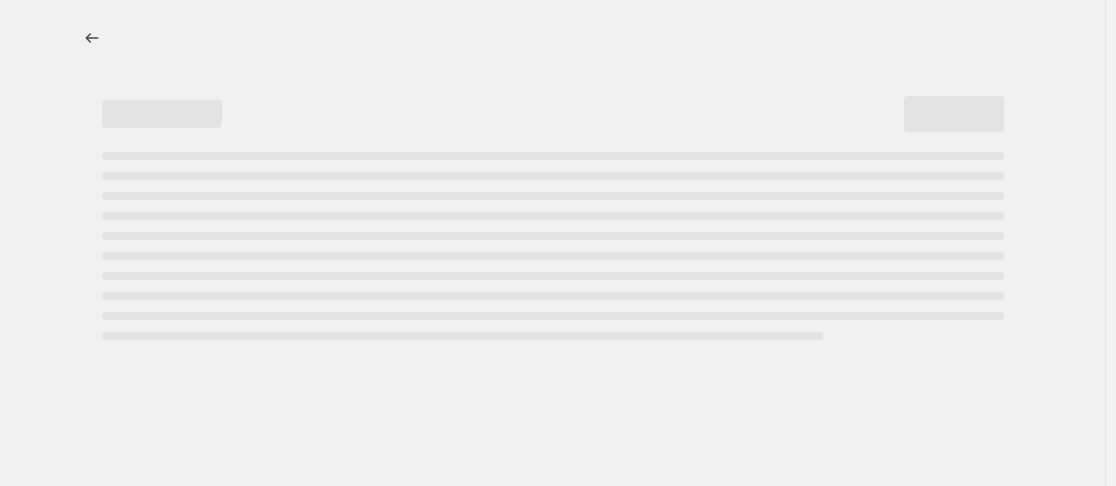 scroll, scrollTop: 0, scrollLeft: 0, axis: both 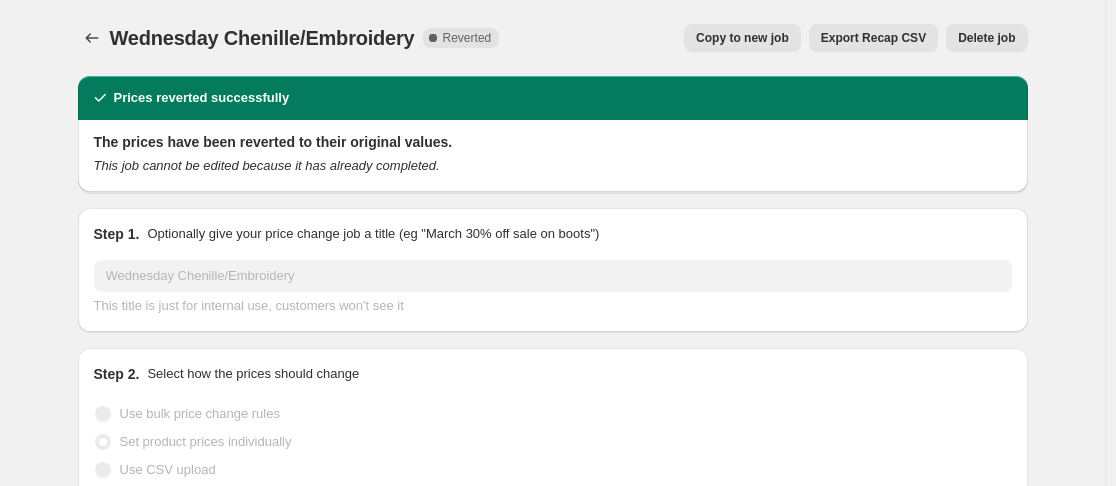 click on "Copy to new job" at bounding box center [742, 38] 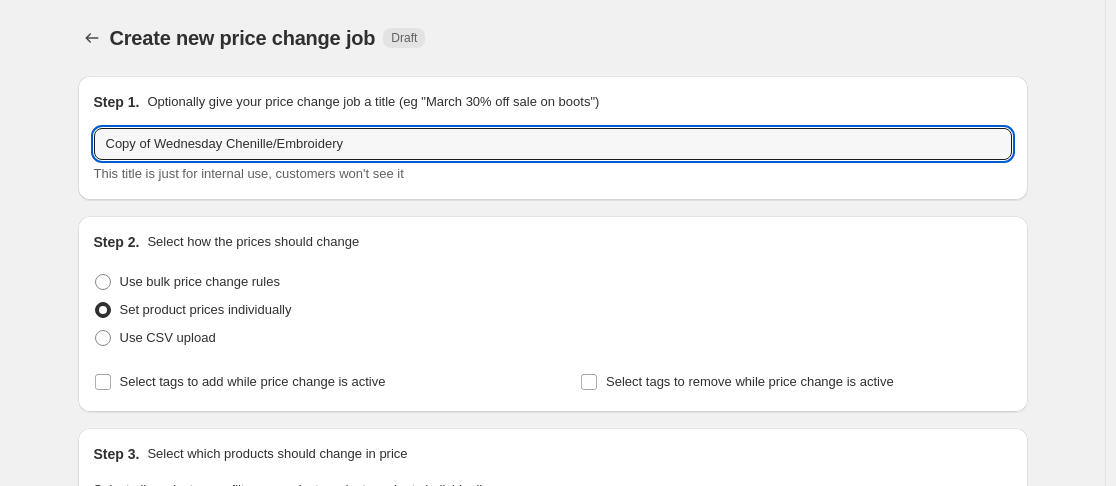 drag, startPoint x: 163, startPoint y: 147, endPoint x: 28, endPoint y: 160, distance: 135.62448 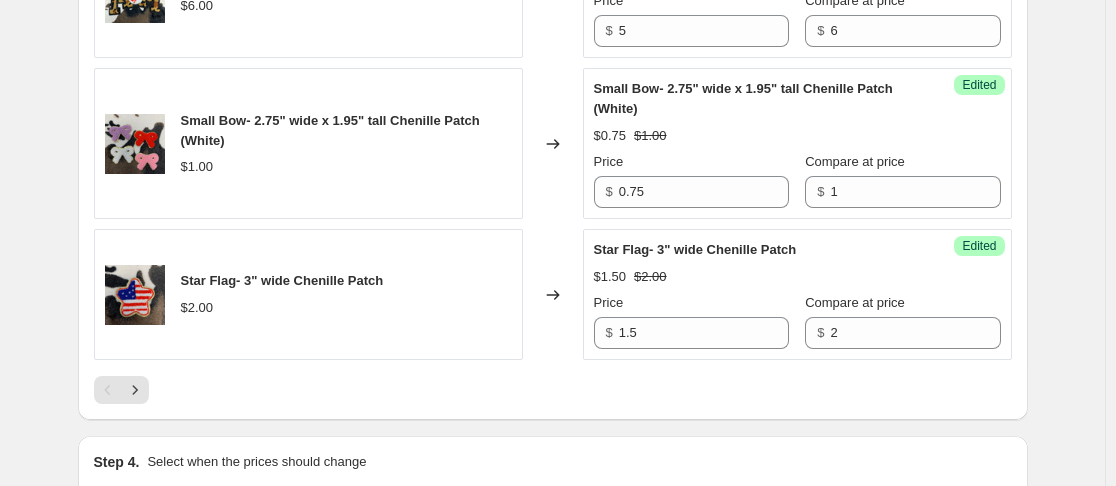 scroll, scrollTop: 3604, scrollLeft: 0, axis: vertical 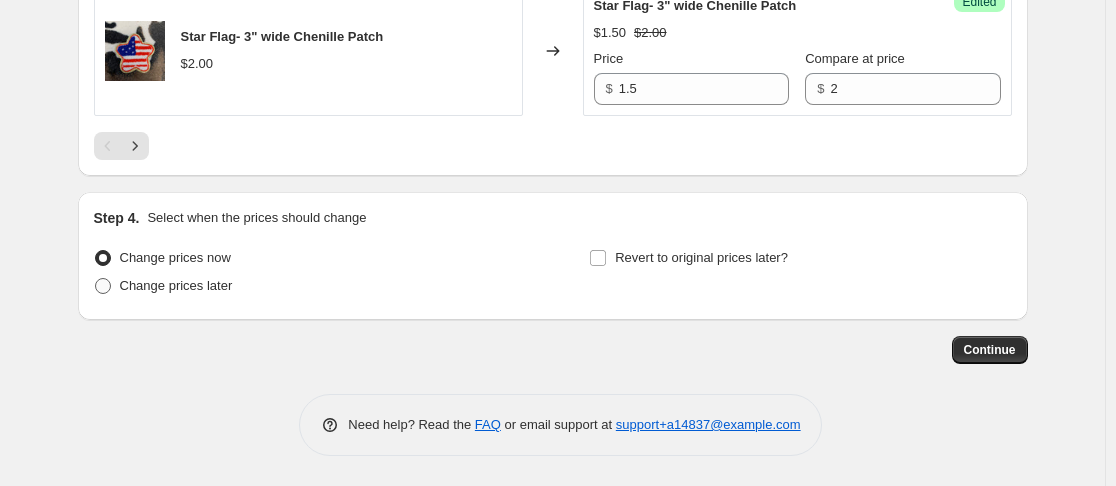 type on "Wednesday Chenille/Embroidery" 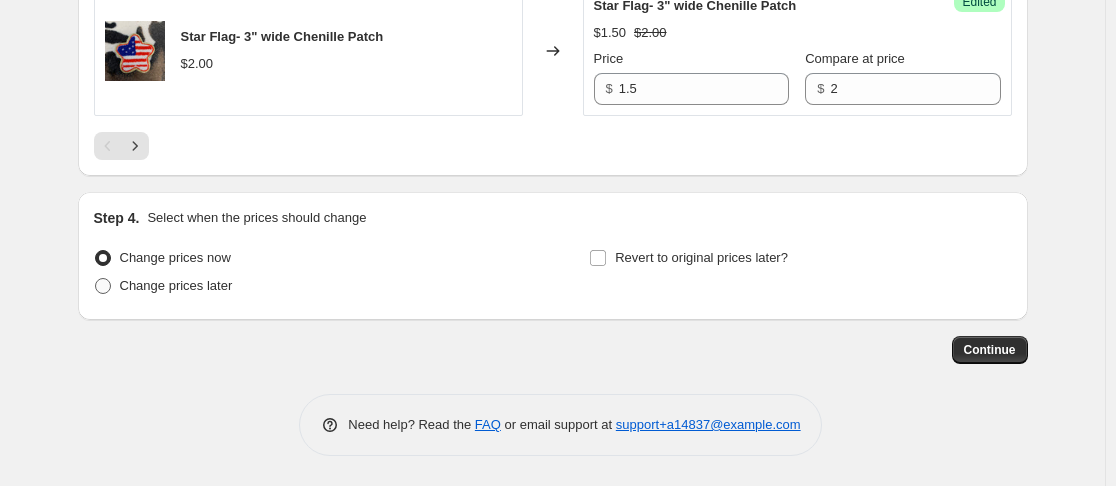radio on "true" 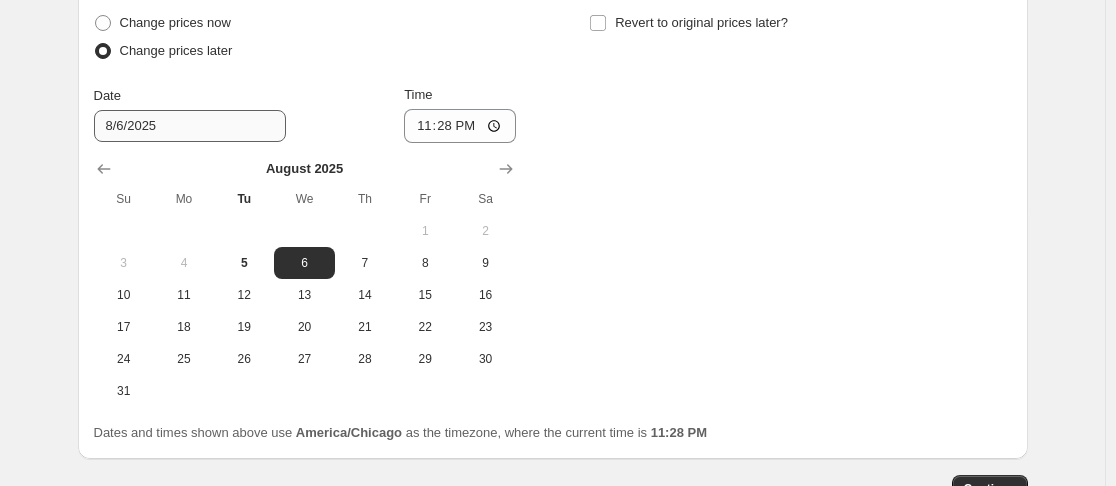 scroll, scrollTop: 3841, scrollLeft: 0, axis: vertical 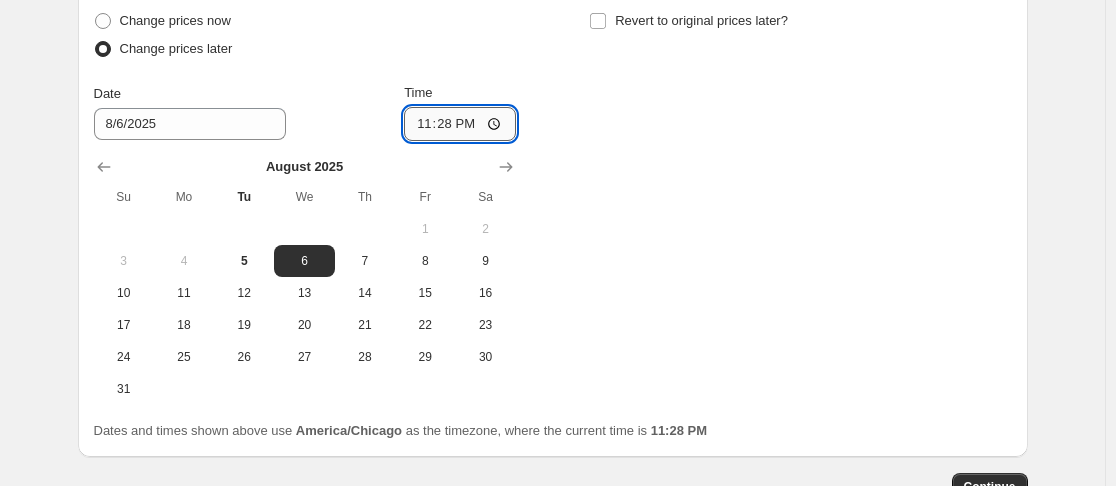 click on "23:28" at bounding box center [460, 124] 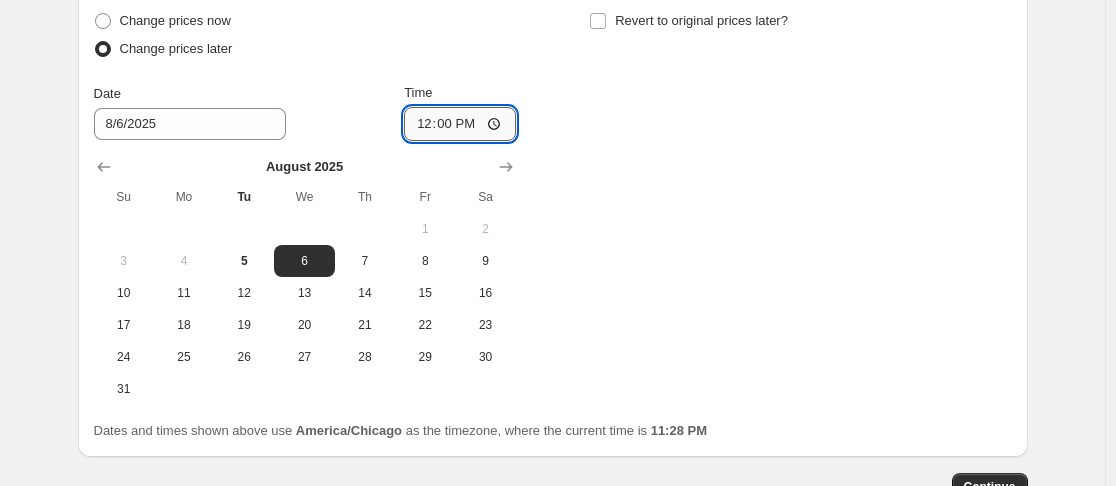 type on "00:00" 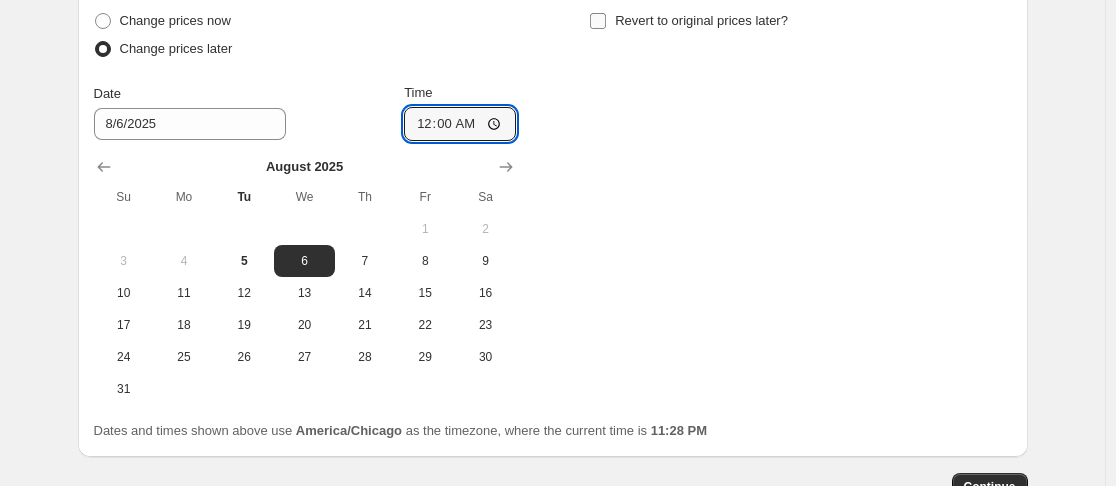 click on "Revert to original prices later?" at bounding box center (598, 21) 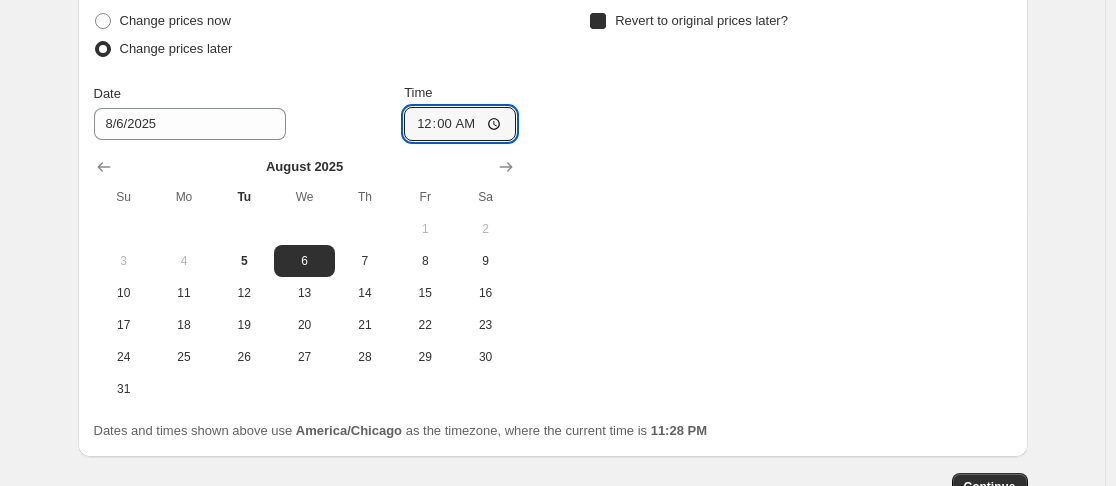 checkbox on "true" 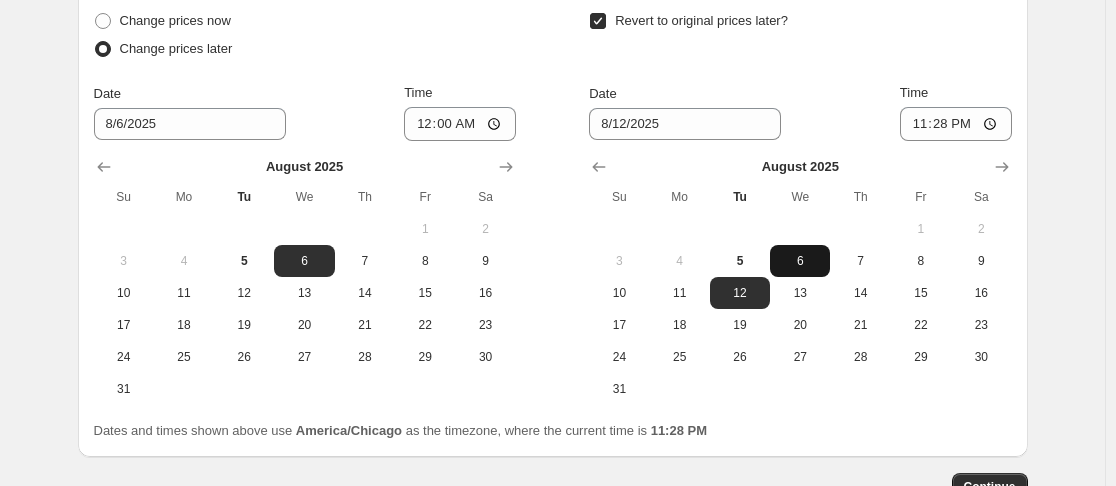 click on "6" at bounding box center [800, 261] 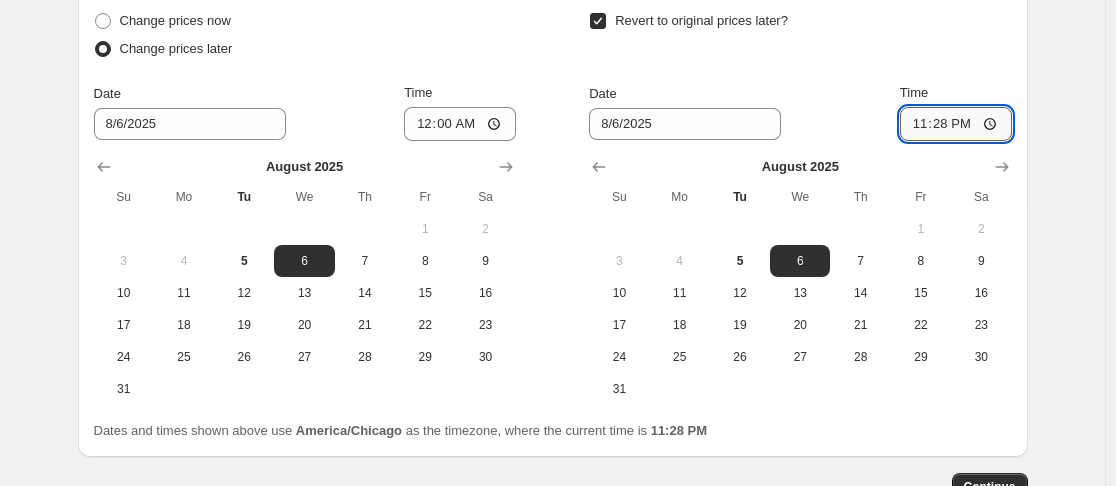 click on "23:28" at bounding box center [956, 124] 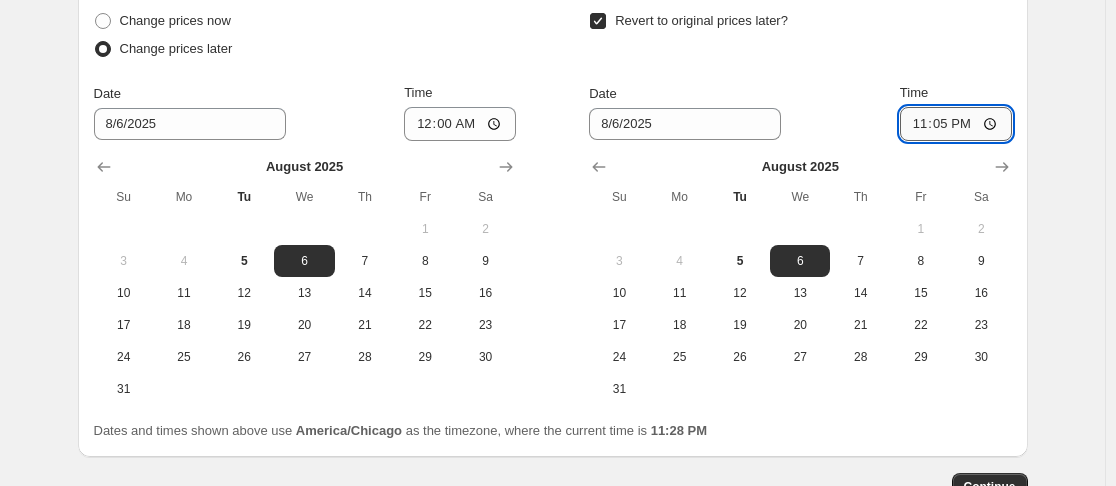 type on "23:59" 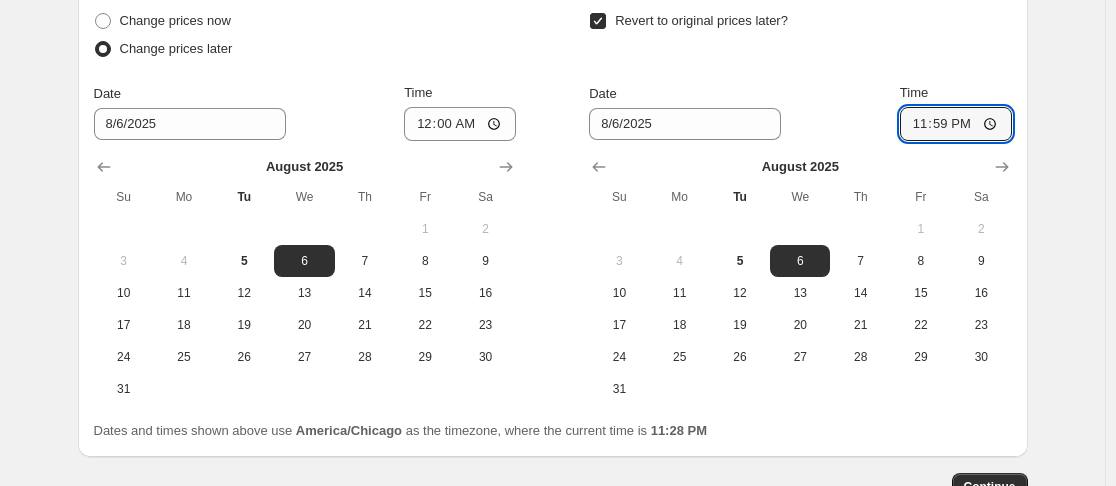 click on "Create new price change job. This page is ready Create new price change job Draft Step 1. Optionally give your price change job a title (eg "March 30% off sale on boots") Wednesday Chenille/Embroidery This title is just for internal use, customers won't see it Step 2. Select how the prices should change Use bulk price change rules Set product prices individually Use CSV upload Select tags to add while price change is active Select tags to remove while price change is active Step 3. Select which products should change in price Select all products, use filters, or select products variants individually All products Filter by product, collection, tag, vendor, product type, variant title, or inventory Select product variants individually Select product variants 92   product variants selected PRICE CHANGE PREVIEW 92 product variants selected. 92 product prices edited: Mama (Hot Pink)- 11" wide Chenille Patch $6.00 Changed to Success Edited Mama (Hot Pink)- 11" wide Chenille Patch $5.00 $6.00 Price $ 5 $ 6 $6.00 $ 5" at bounding box center (552, -1609) 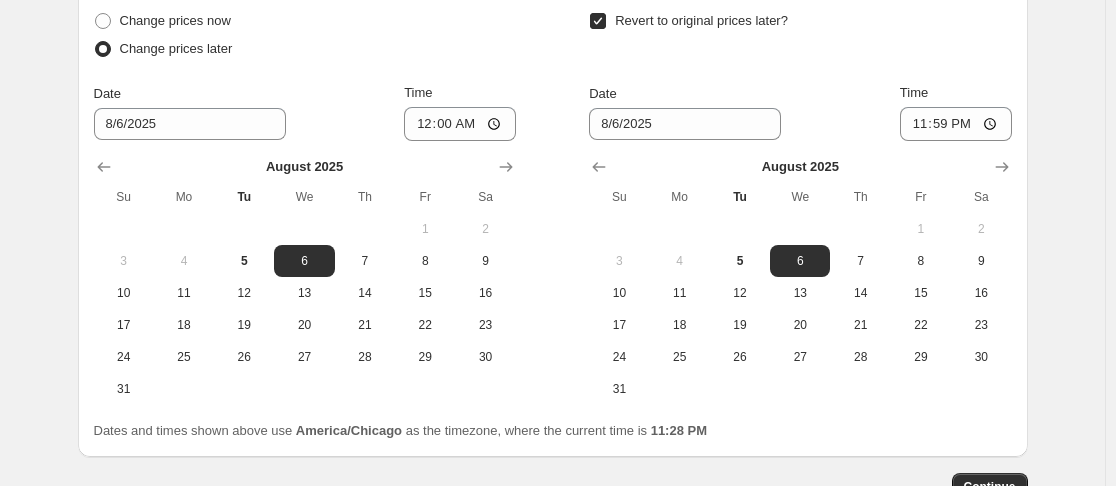 scroll, scrollTop: 3978, scrollLeft: 0, axis: vertical 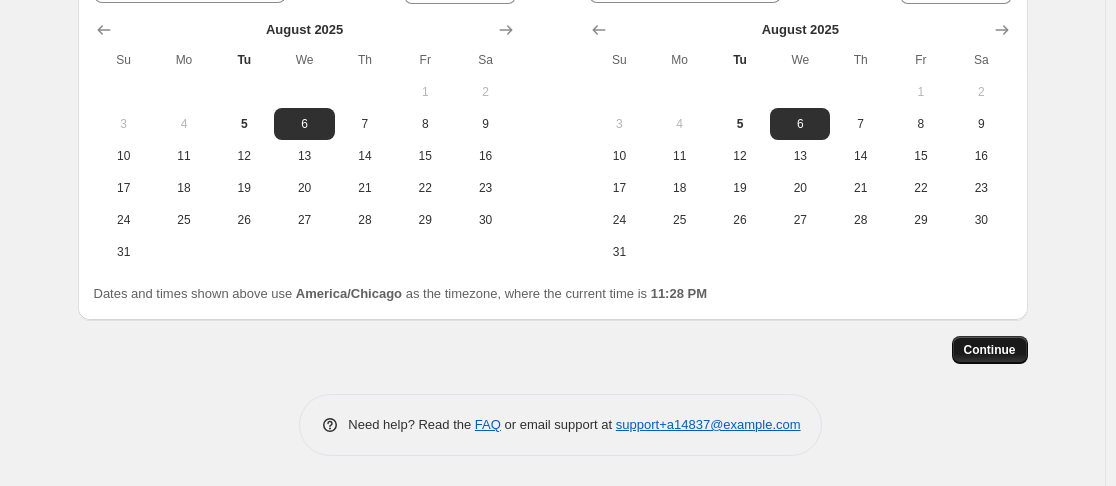 click on "Continue" at bounding box center (990, 350) 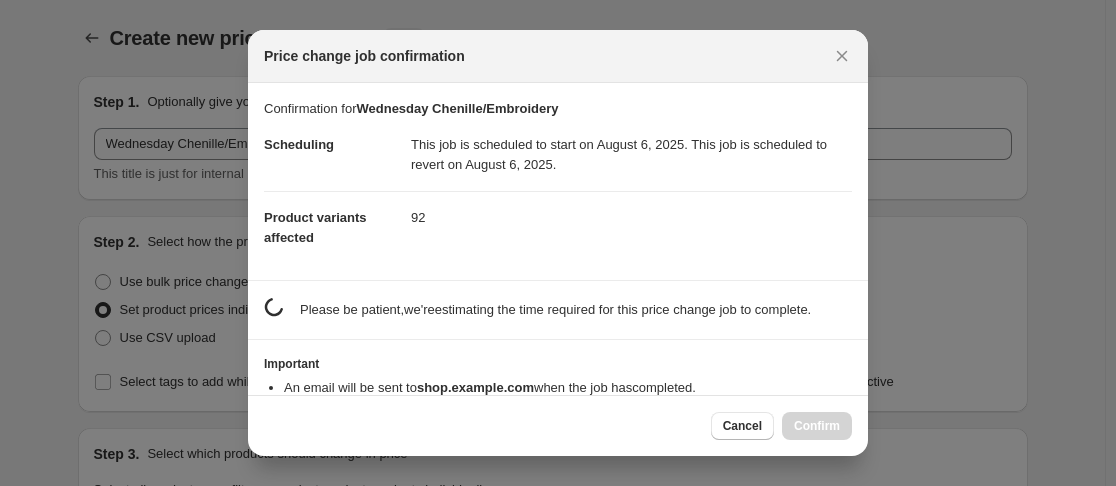 scroll, scrollTop: 0, scrollLeft: 0, axis: both 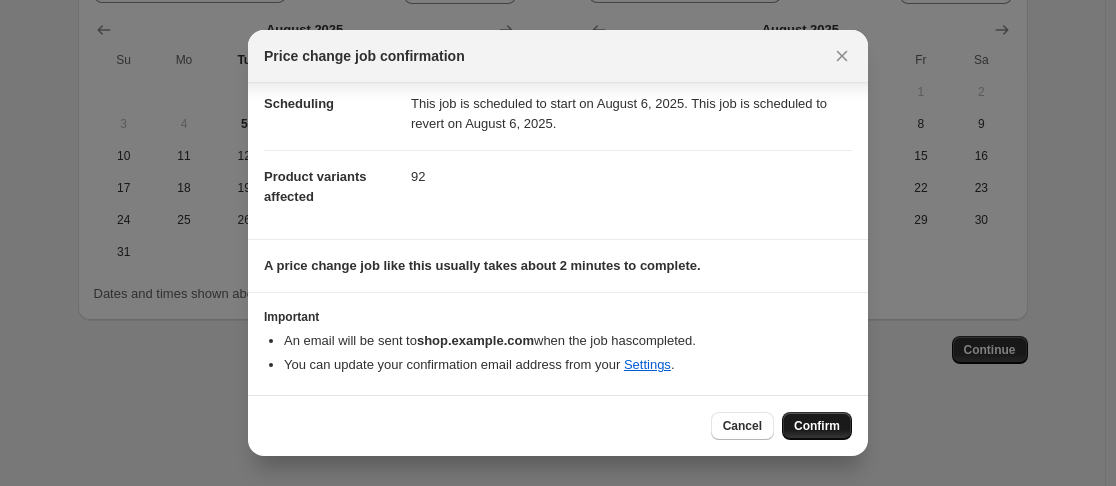 click on "Confirm" at bounding box center [817, 426] 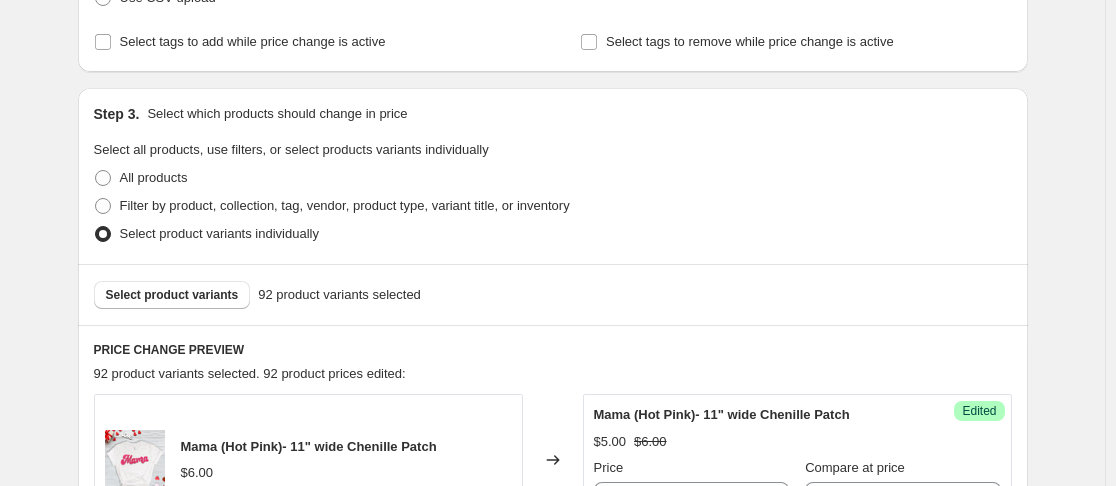 scroll, scrollTop: 0, scrollLeft: 0, axis: both 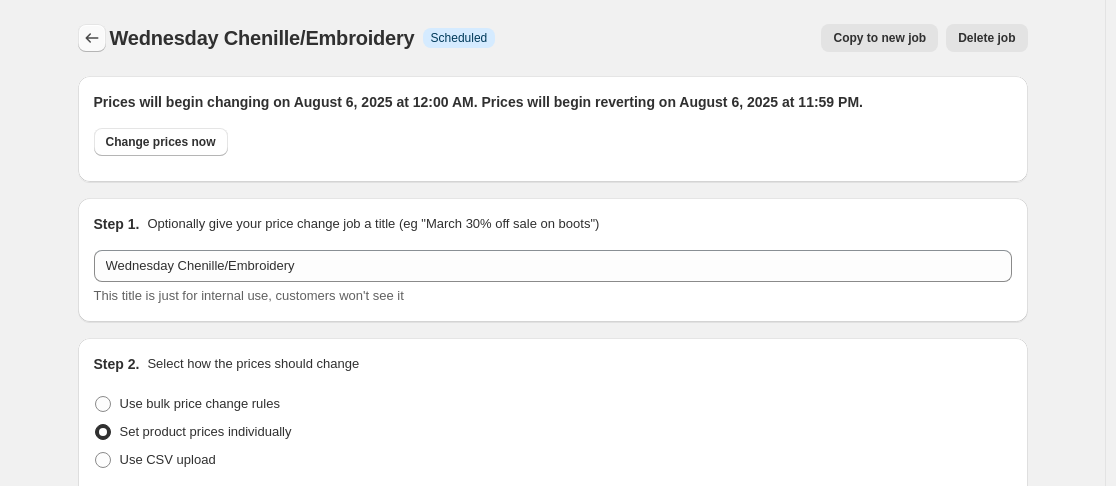 click 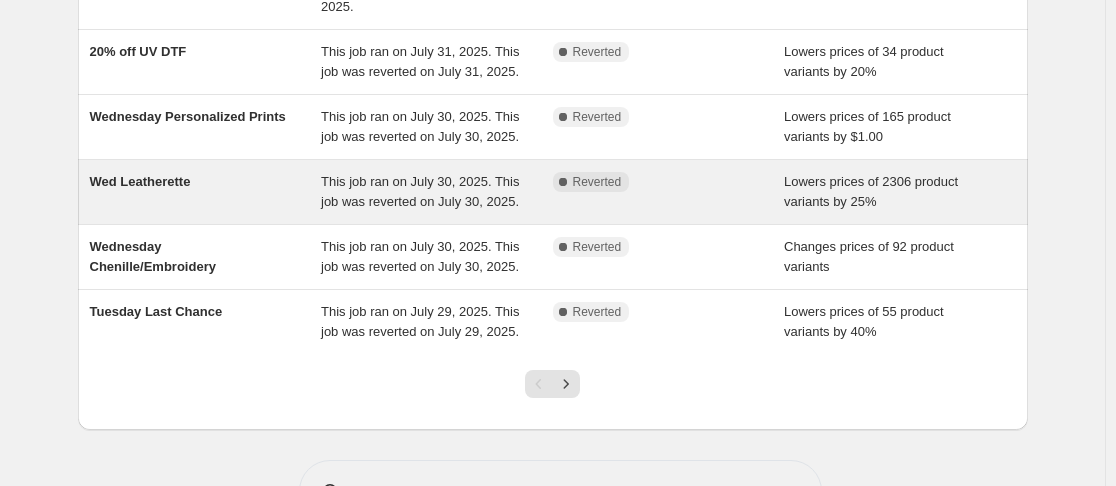 scroll, scrollTop: 599, scrollLeft: 0, axis: vertical 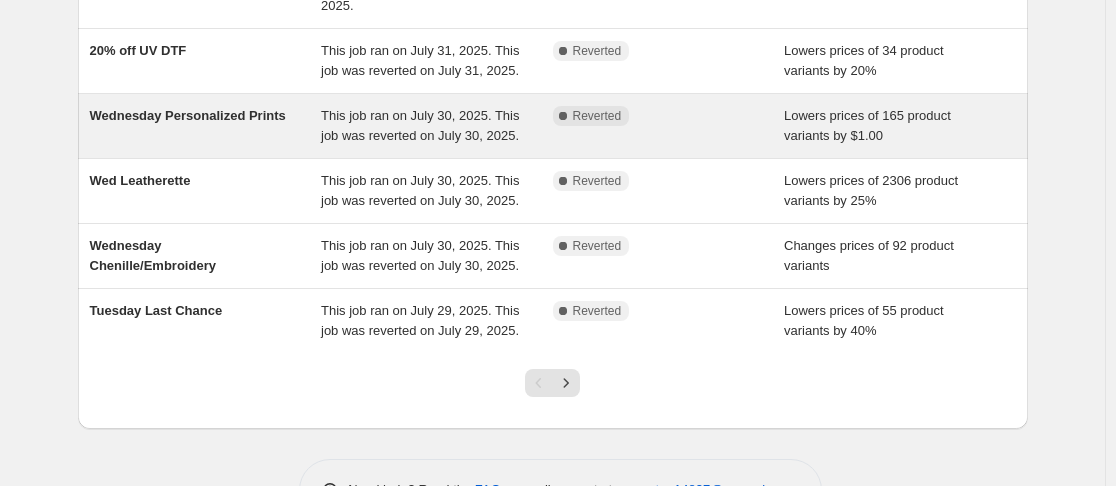 click on "This job ran on July 30, 2025. This job was reverted on July 30, 2025." at bounding box center (420, 125) 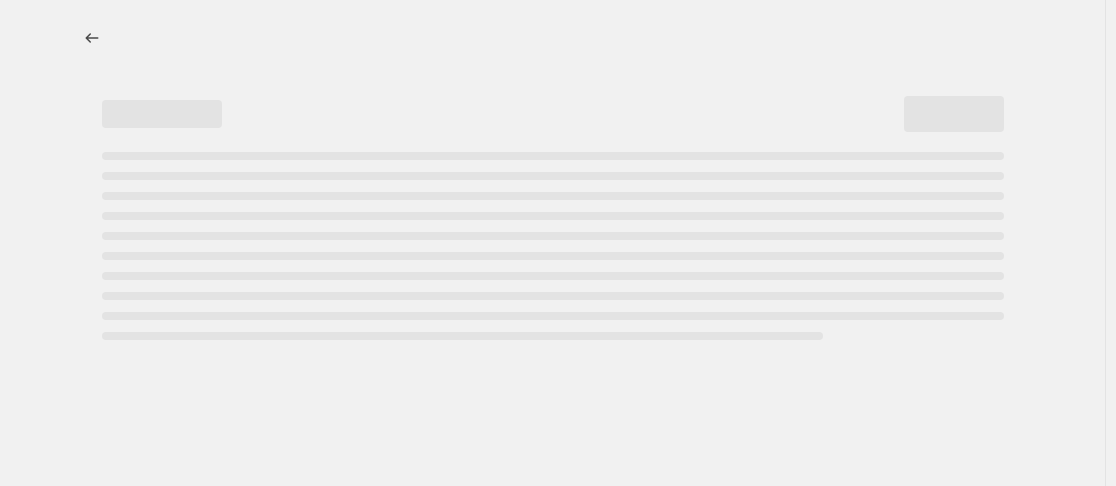 scroll, scrollTop: 0, scrollLeft: 0, axis: both 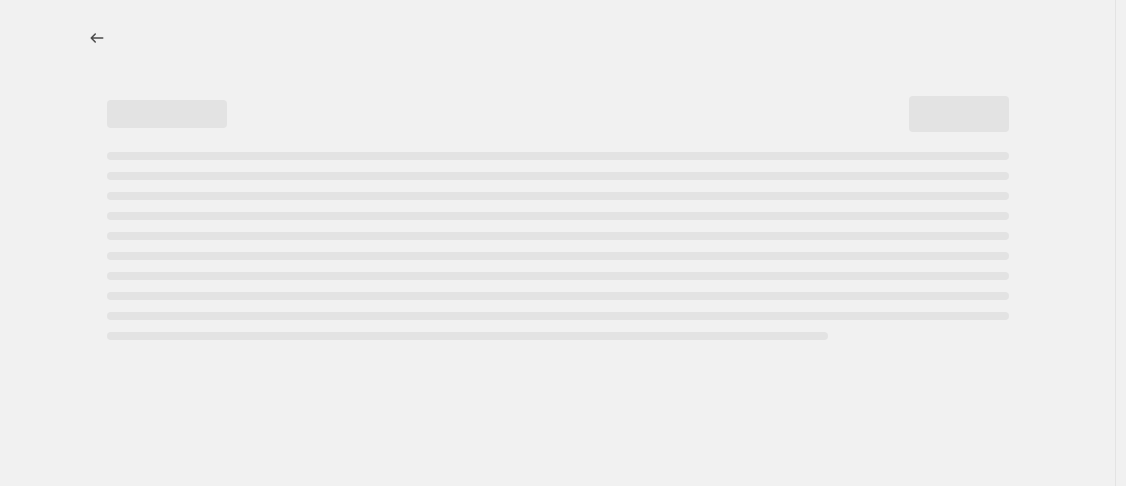 select on "by" 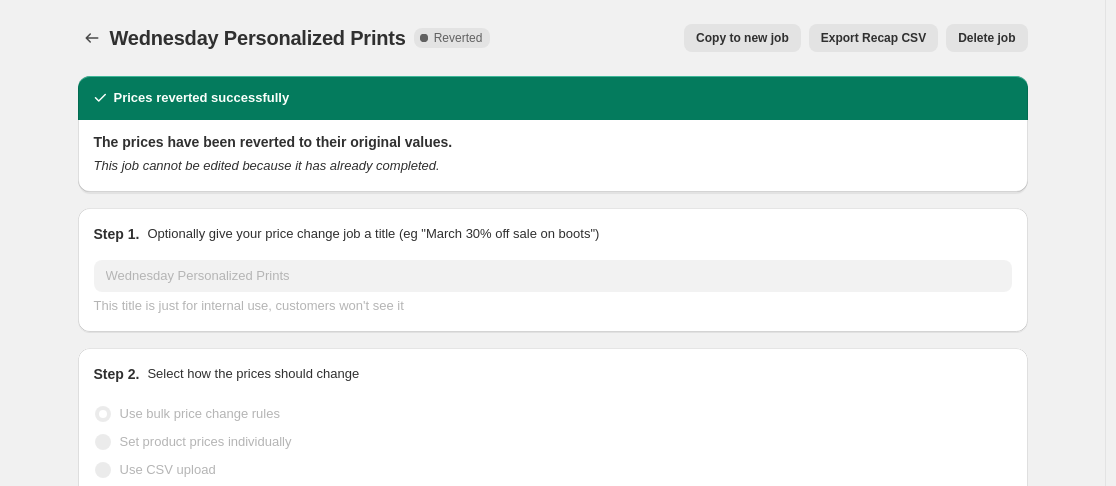 click on "Copy to new job" at bounding box center [742, 38] 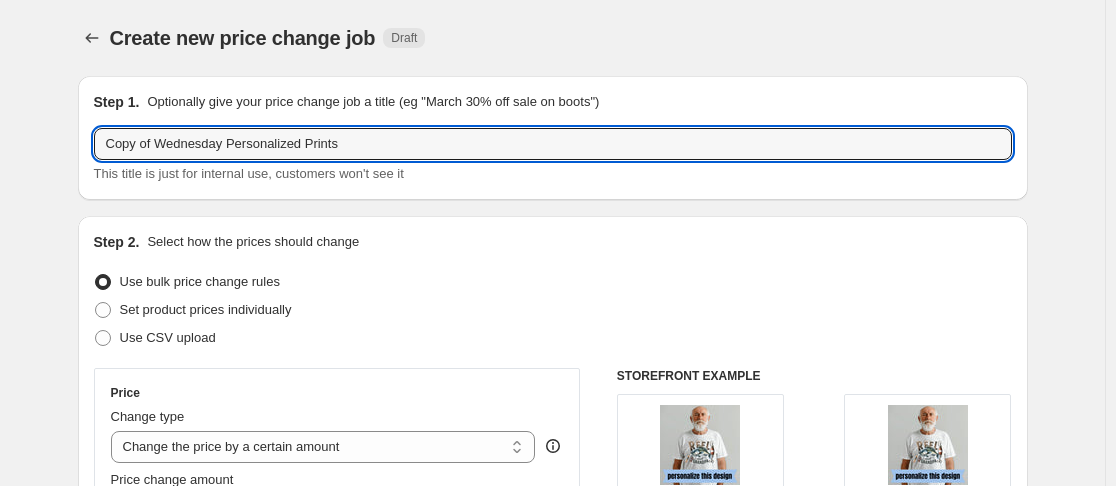 drag, startPoint x: 162, startPoint y: 146, endPoint x: 53, endPoint y: 153, distance: 109.22454 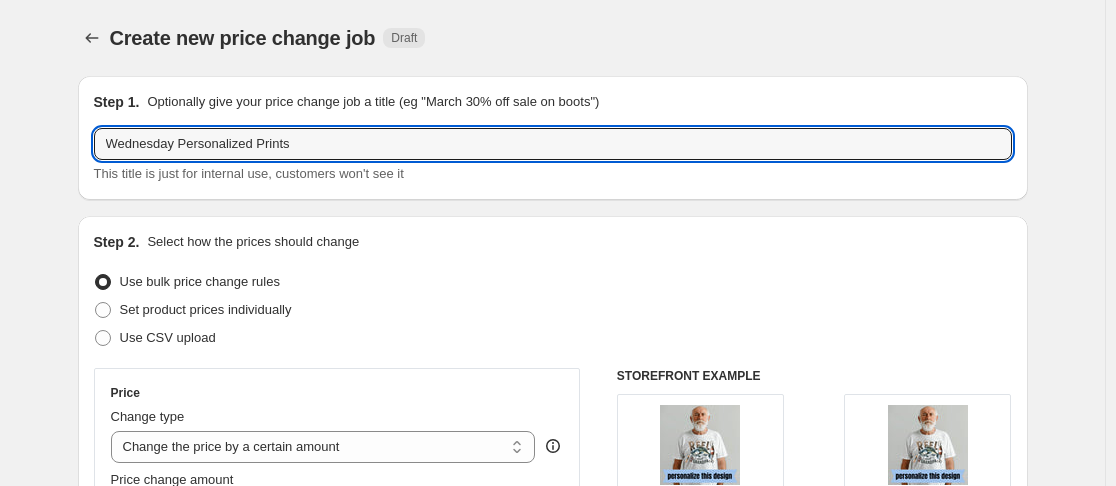 type on "Wednesday Personalized Prints" 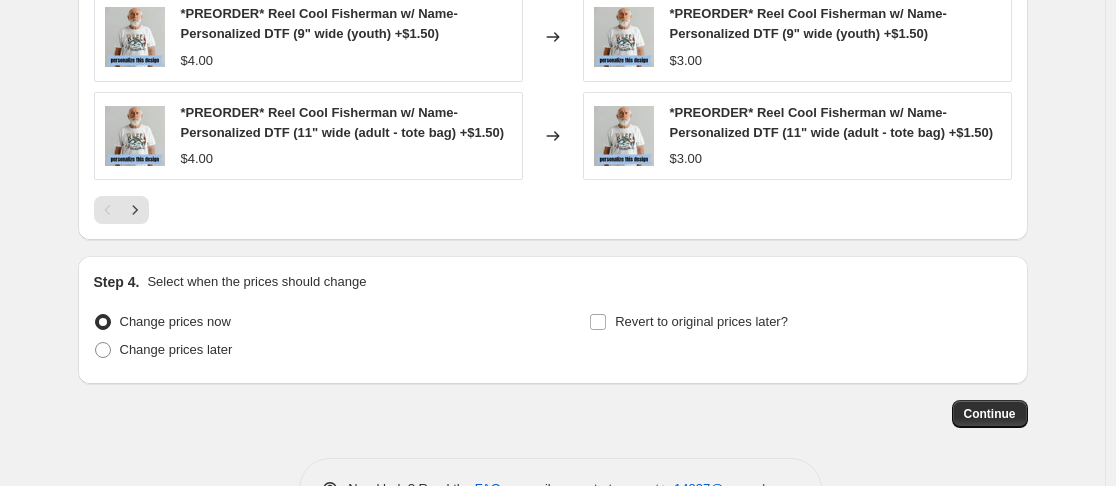 scroll, scrollTop: 1810, scrollLeft: 0, axis: vertical 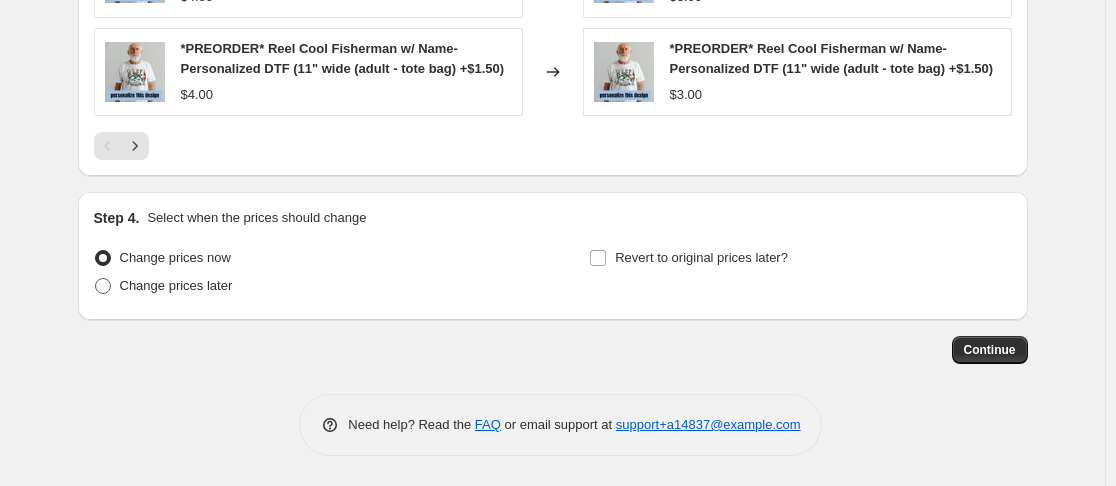 click at bounding box center [103, 286] 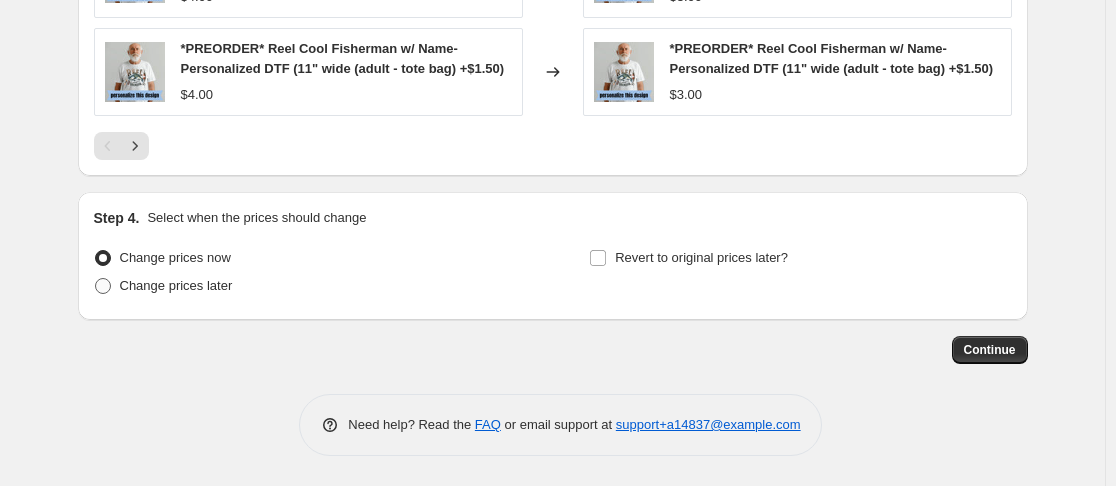 radio on "true" 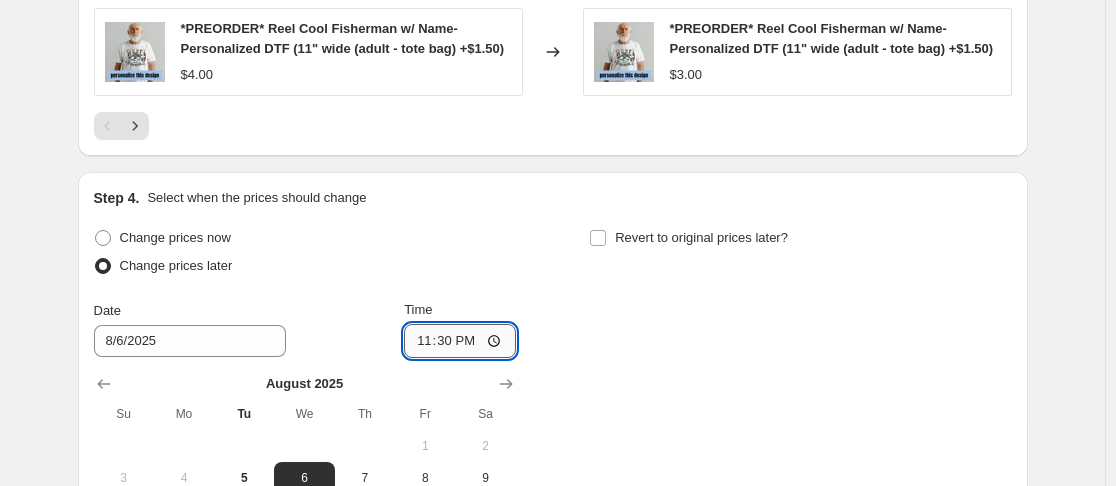 click on "23:30" at bounding box center (460, 341) 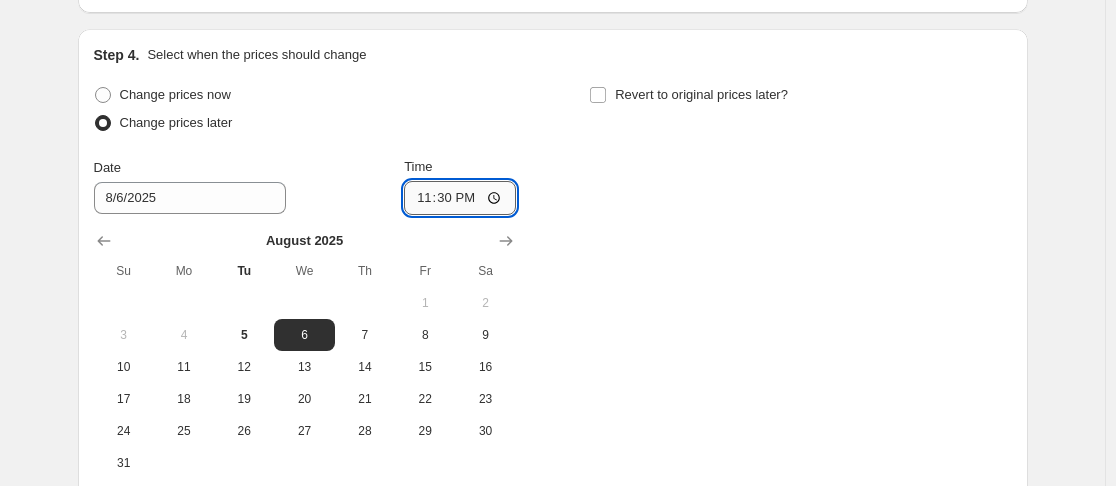 scroll, scrollTop: 1954, scrollLeft: 0, axis: vertical 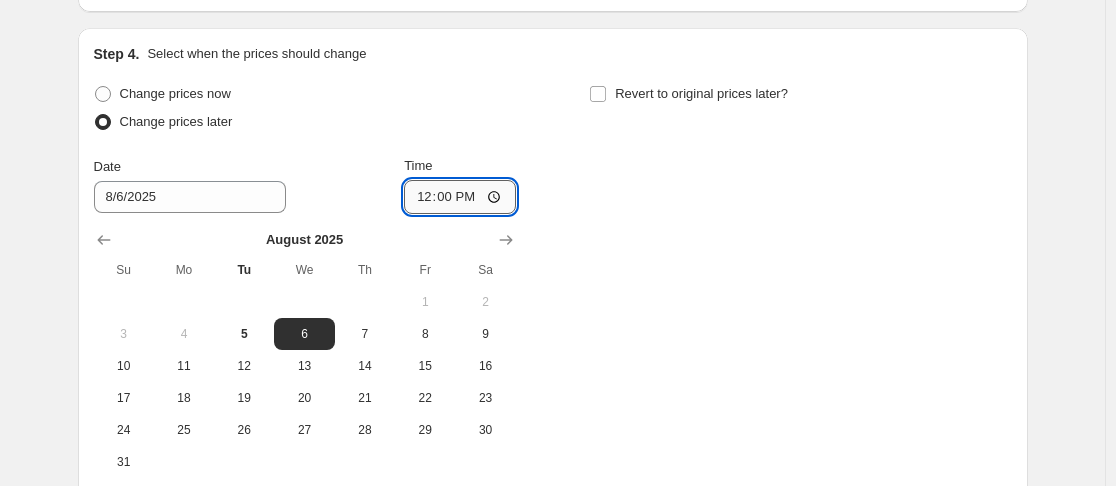 type on "00:00" 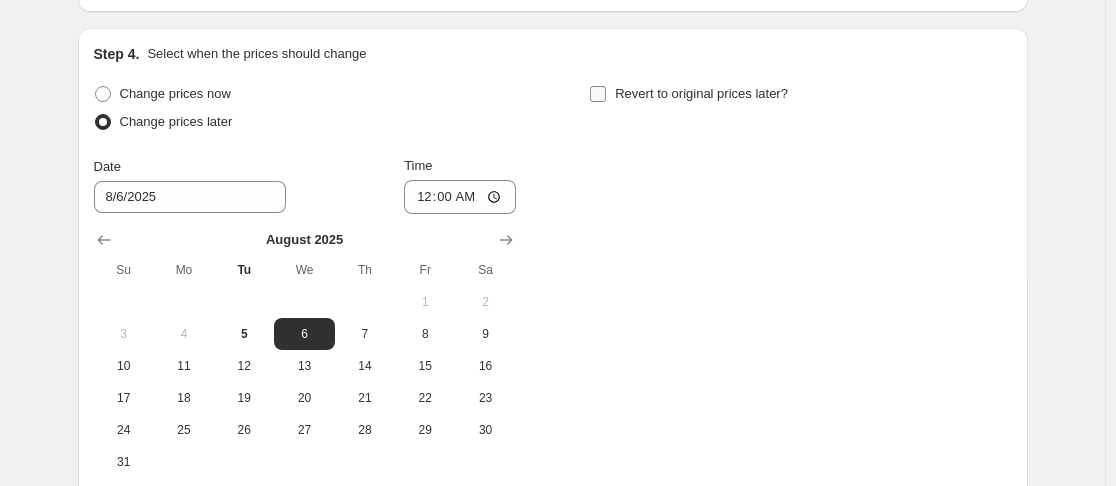 click on "Revert to original prices later?" at bounding box center [598, 94] 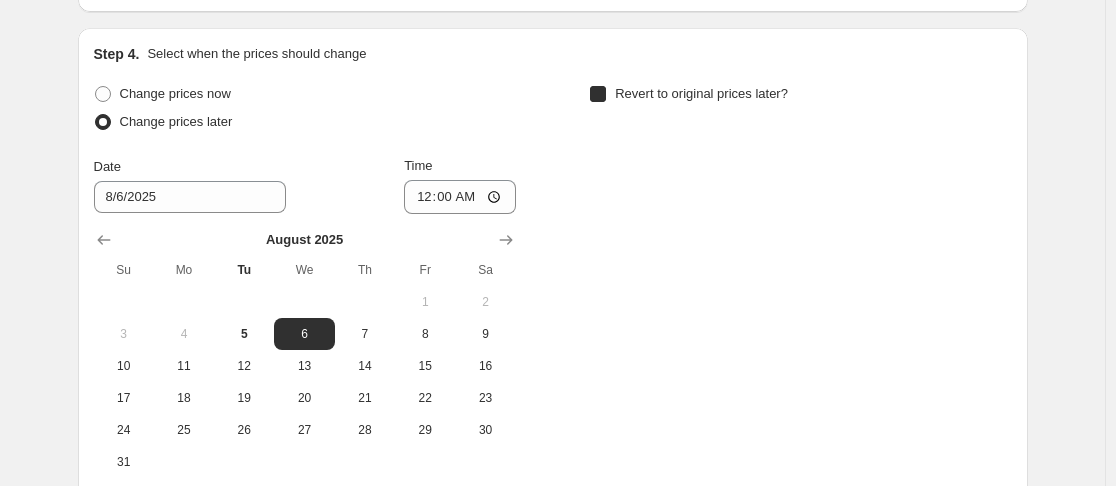 checkbox on "true" 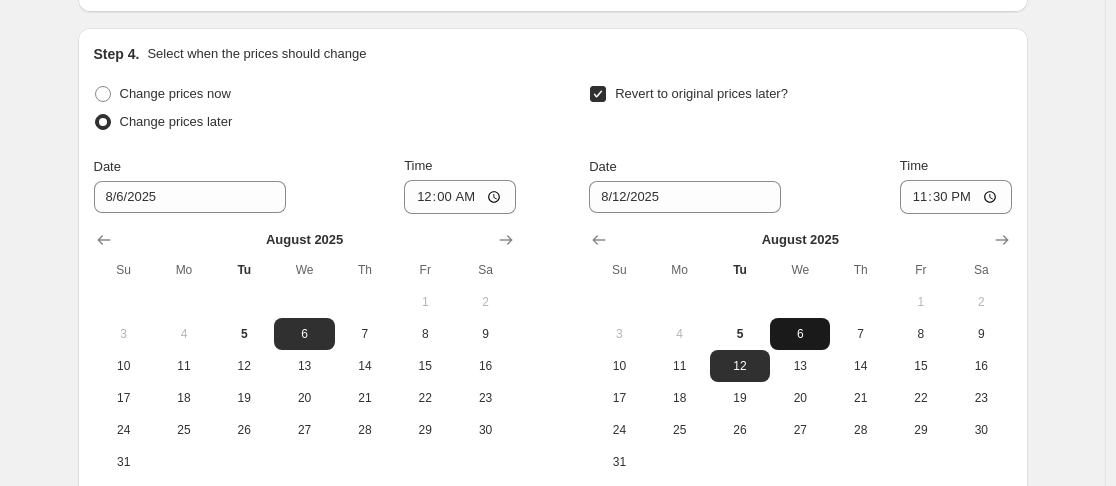 click on "6" at bounding box center [800, 334] 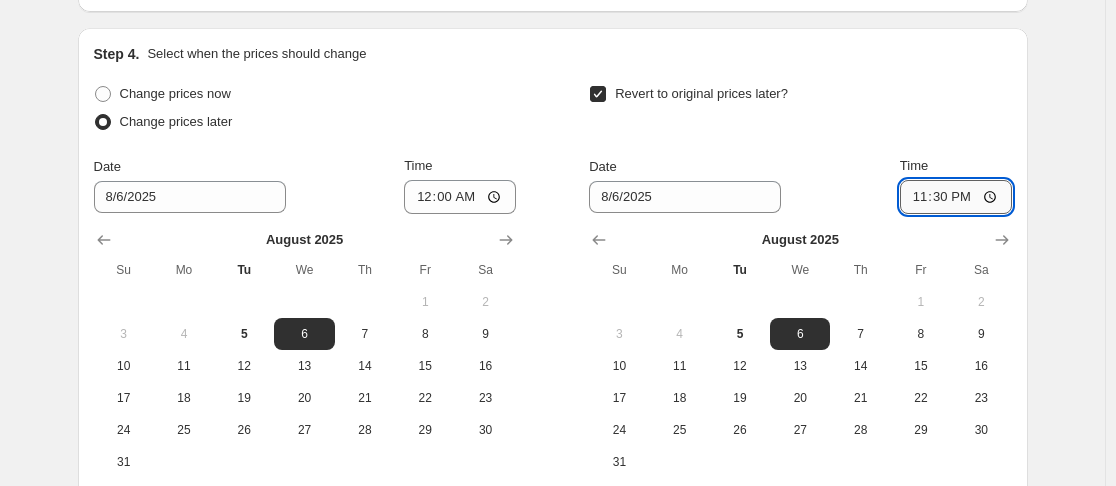 click on "23:30" at bounding box center (956, 197) 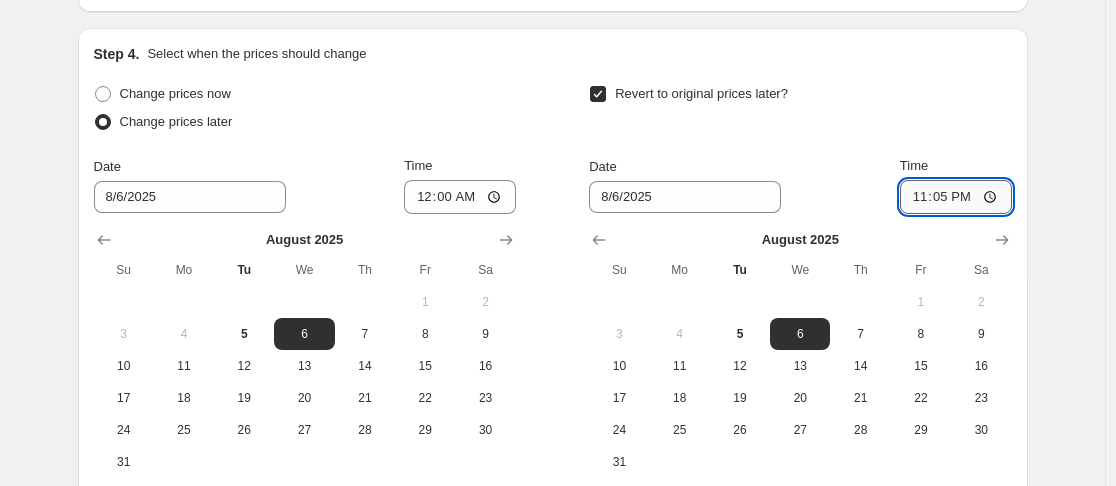 type on "23:59" 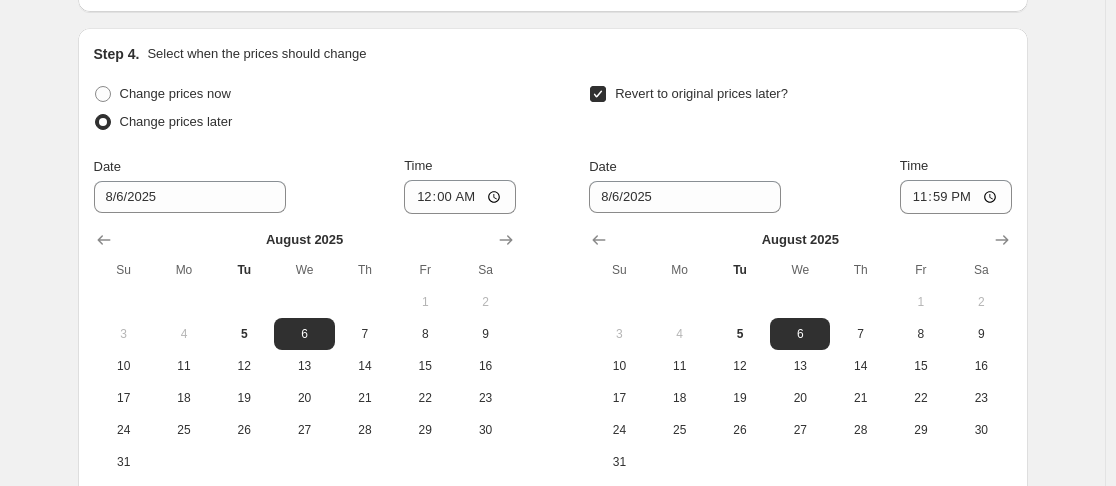 click on "Revert to original prices later?" at bounding box center (800, 110) 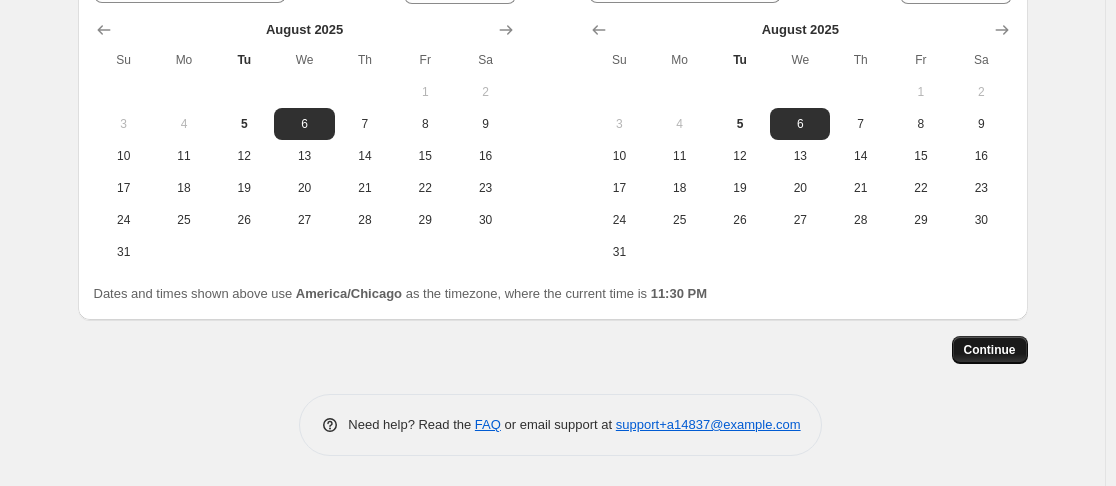 click on "Continue" at bounding box center [990, 350] 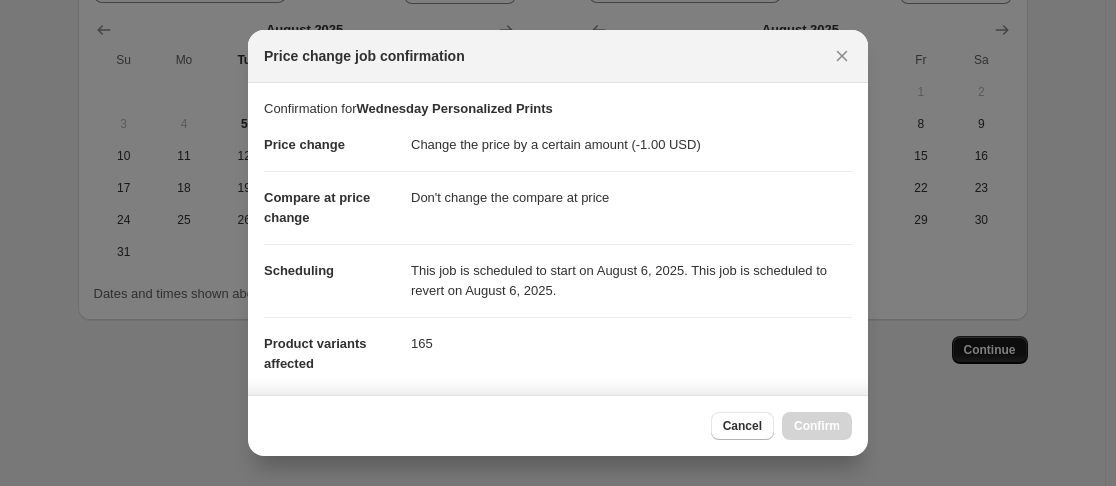 scroll, scrollTop: 2184, scrollLeft: 0, axis: vertical 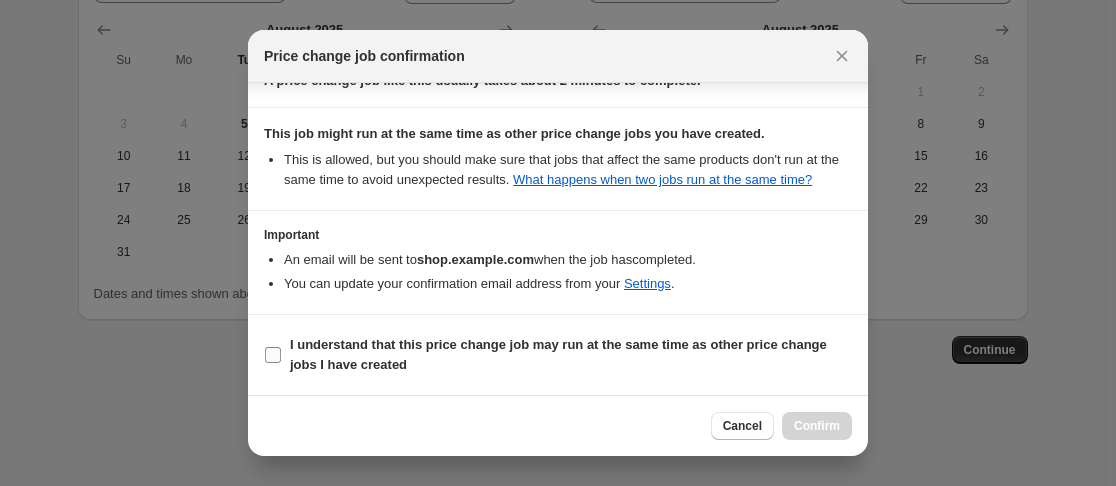 click on "I understand that this price change job may run at the same time as other price change jobs I have created" at bounding box center (273, 355) 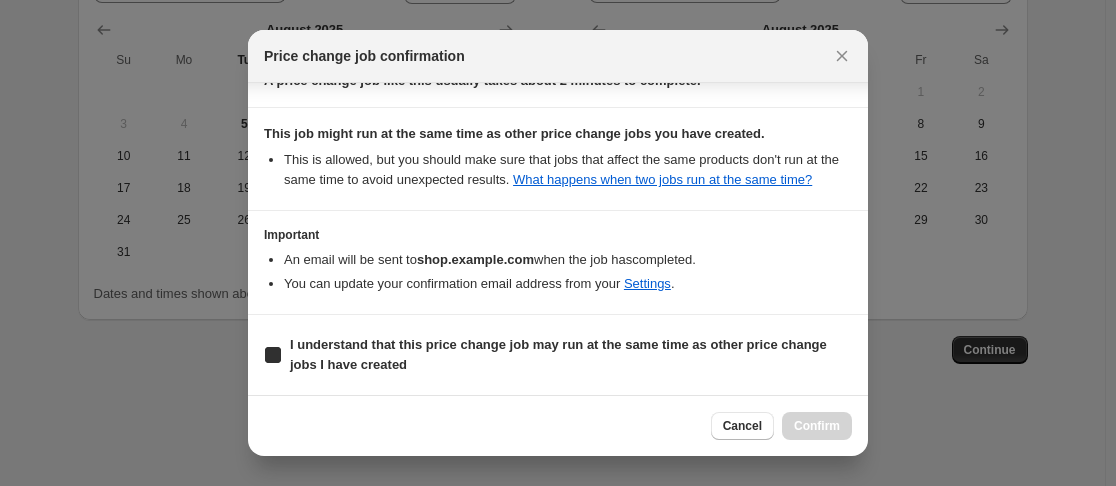 checkbox on "true" 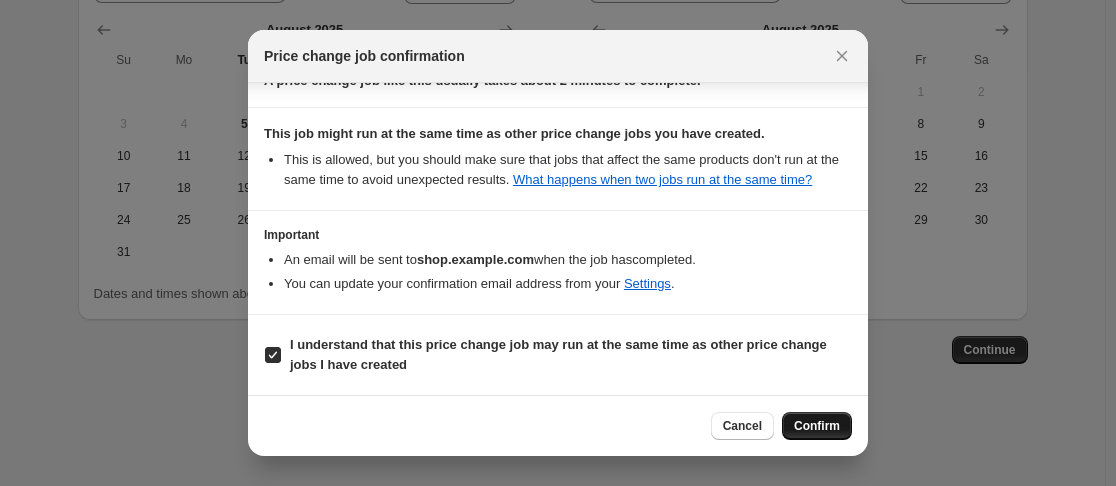 click on "Confirm" at bounding box center [817, 426] 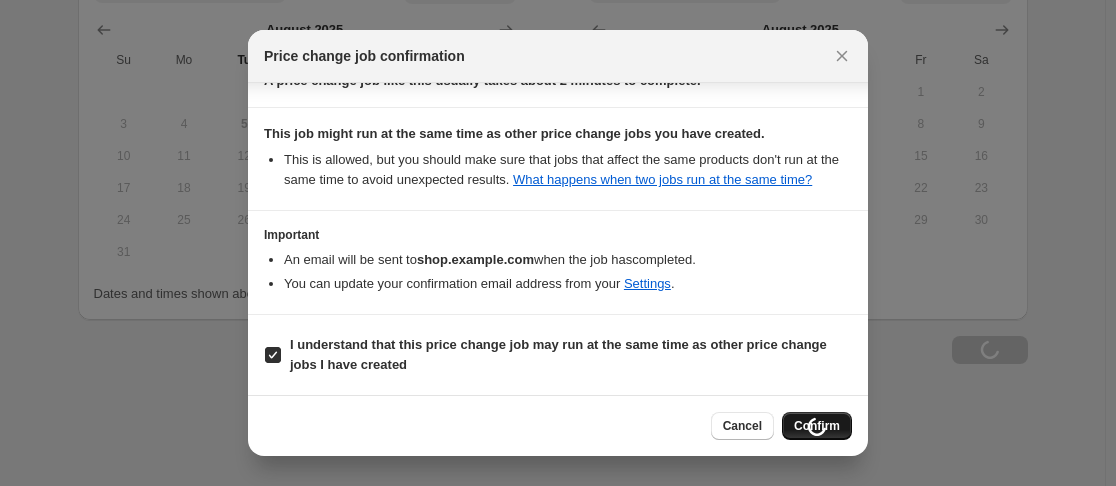 scroll, scrollTop: 2184, scrollLeft: 0, axis: vertical 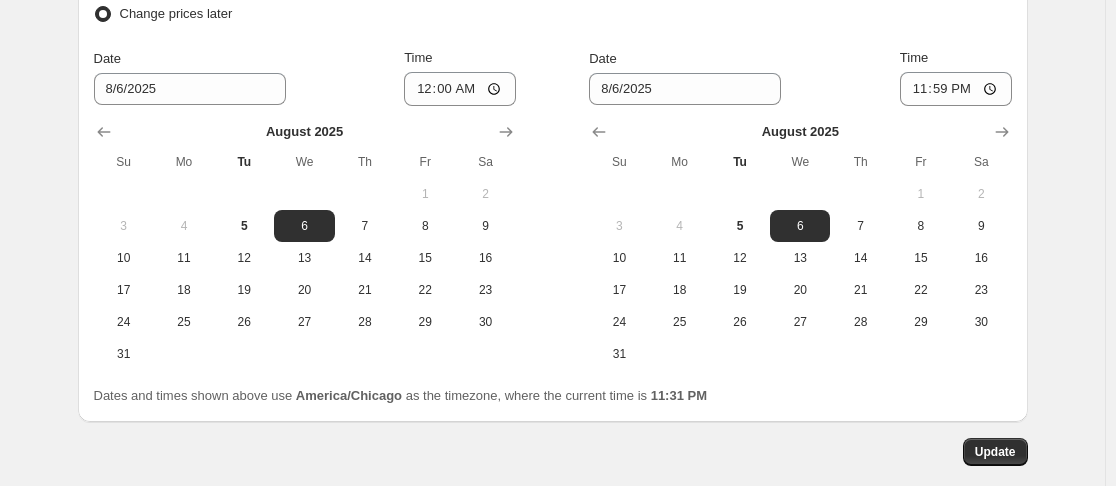 drag, startPoint x: 845, startPoint y: 433, endPoint x: 1053, endPoint y: 236, distance: 286.48386 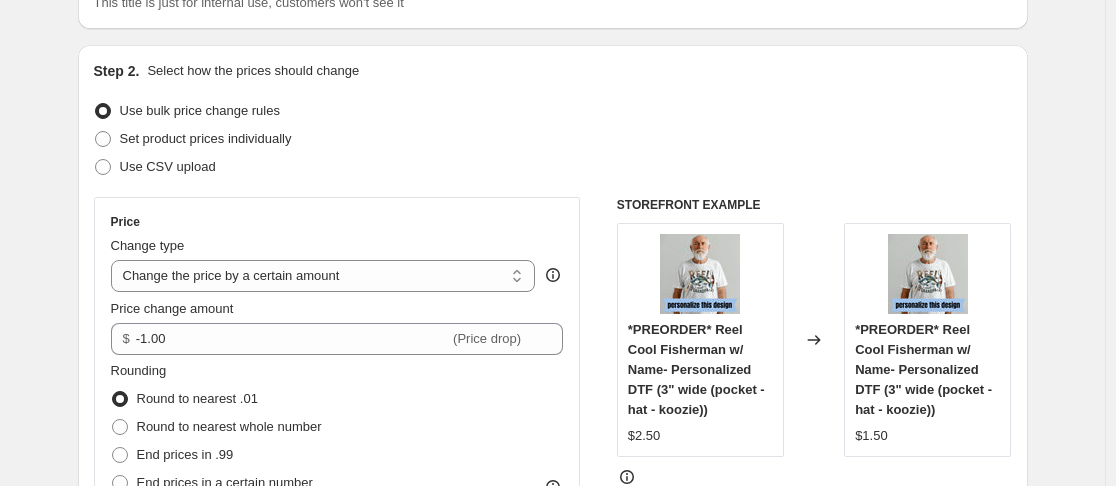 scroll, scrollTop: 0, scrollLeft: 0, axis: both 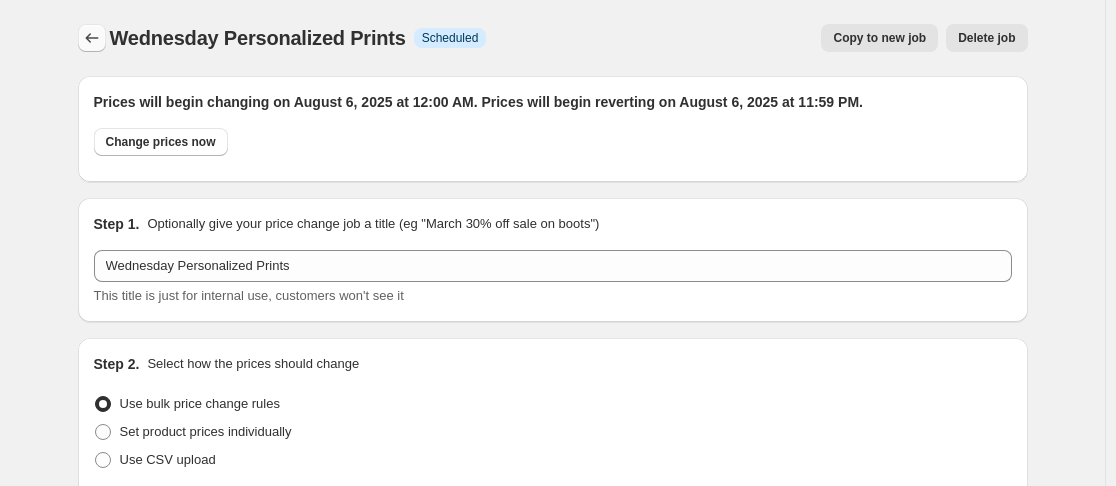 click at bounding box center (92, 38) 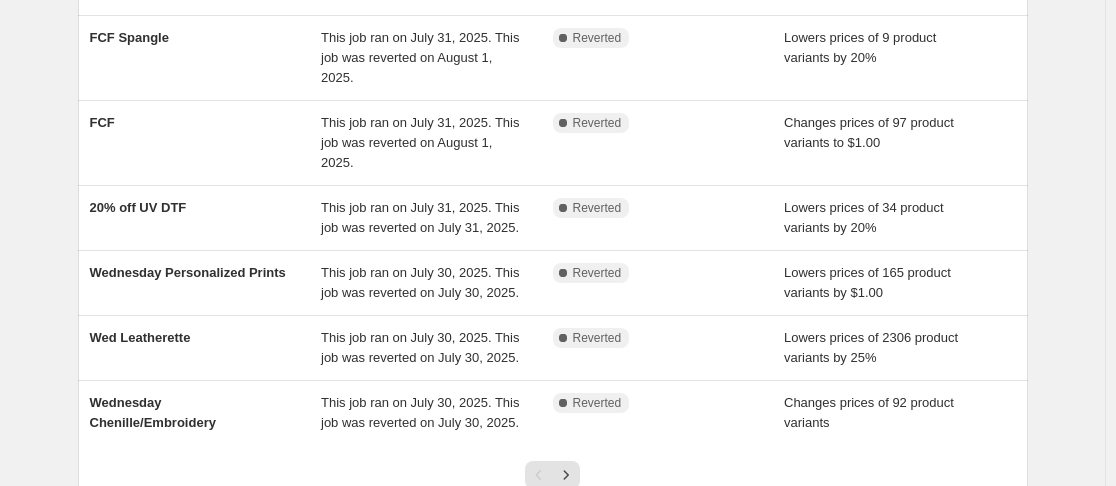 scroll, scrollTop: 549, scrollLeft: 0, axis: vertical 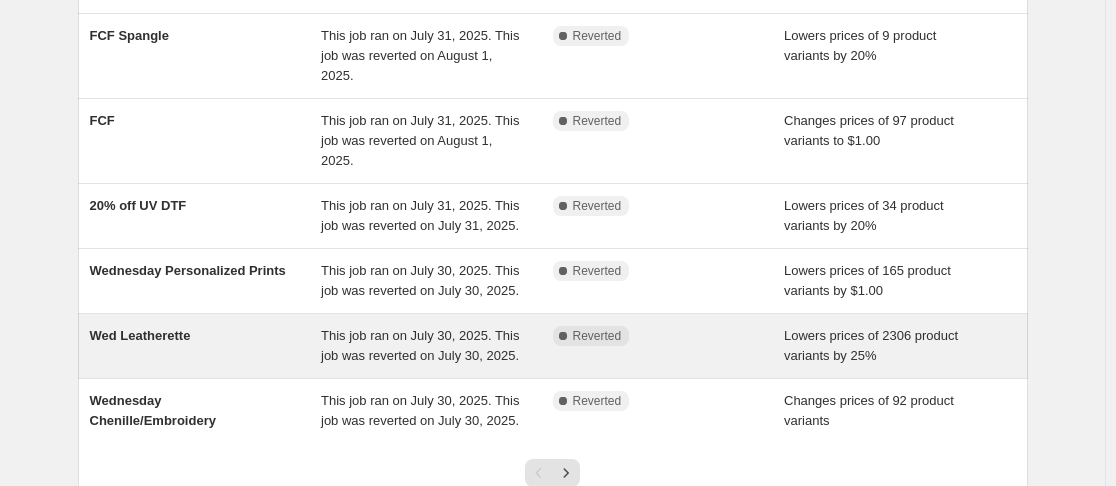 click on "This job ran on July 30, 2025. This job was reverted on July 30, 2025." at bounding box center [420, 345] 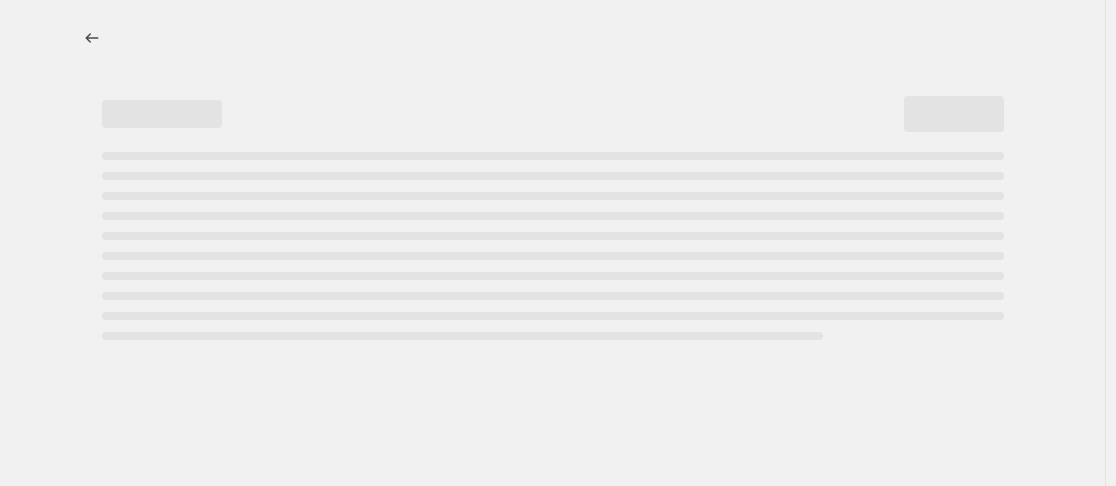 scroll, scrollTop: 0, scrollLeft: 0, axis: both 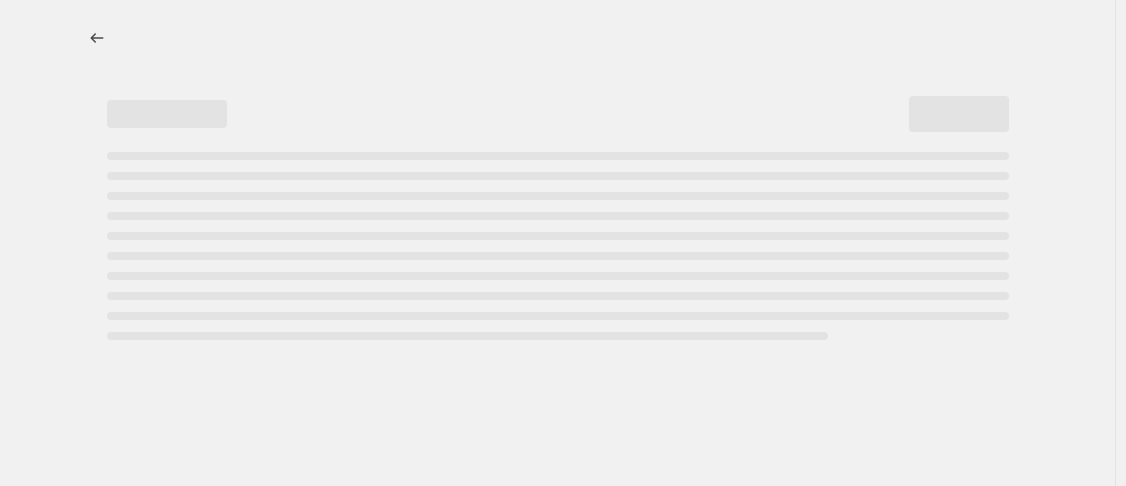 select on "percentage" 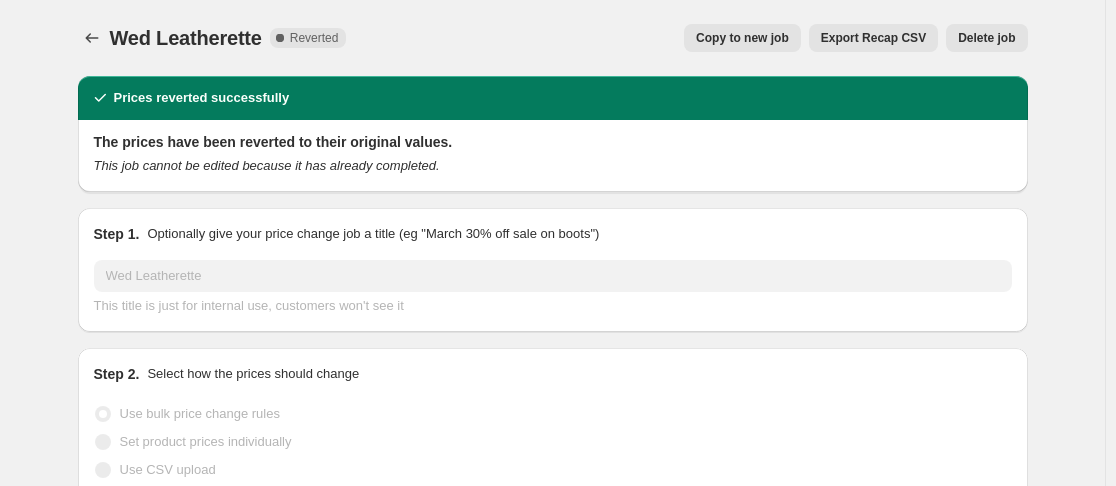 click on "Copy to new job" at bounding box center [742, 38] 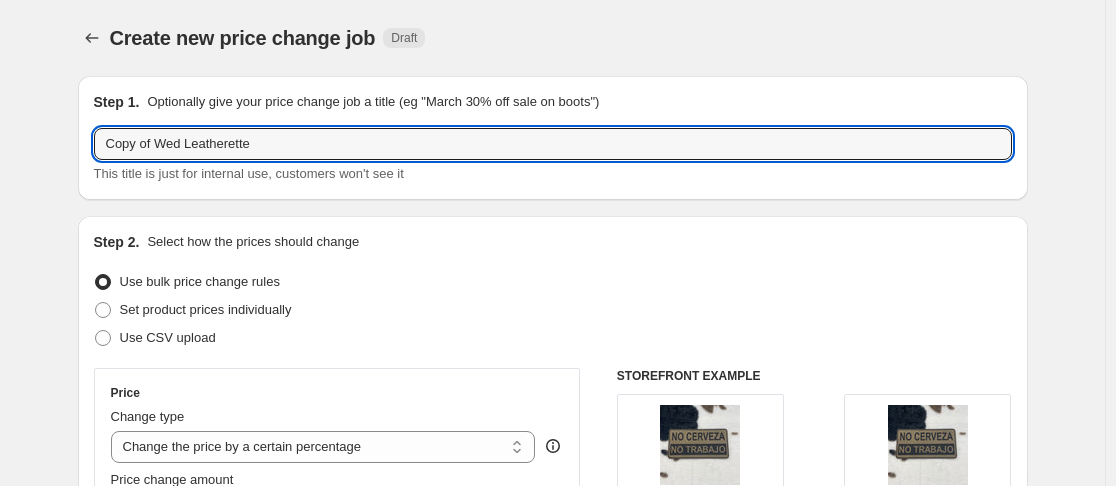 drag, startPoint x: 165, startPoint y: 144, endPoint x: 65, endPoint y: 161, distance: 101.43471 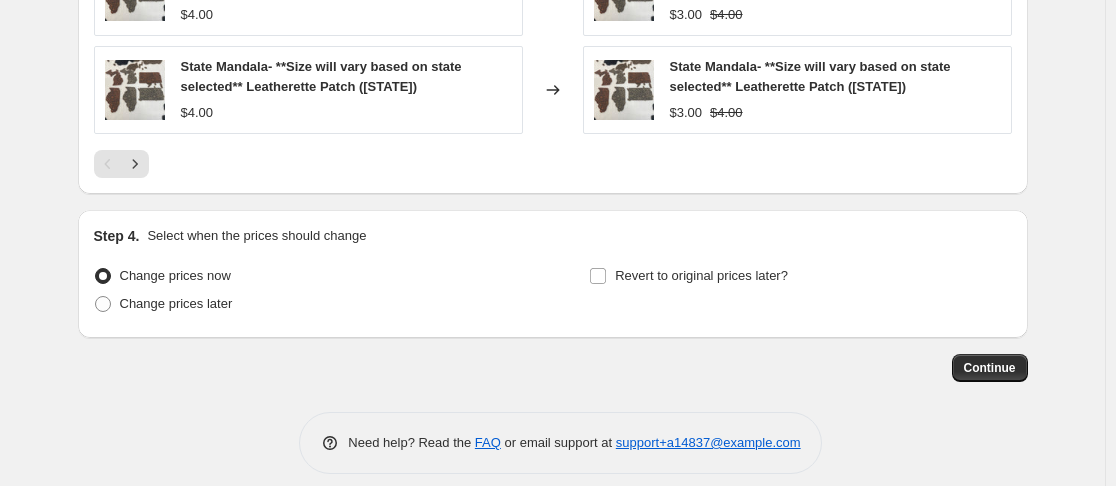 scroll, scrollTop: 1770, scrollLeft: 0, axis: vertical 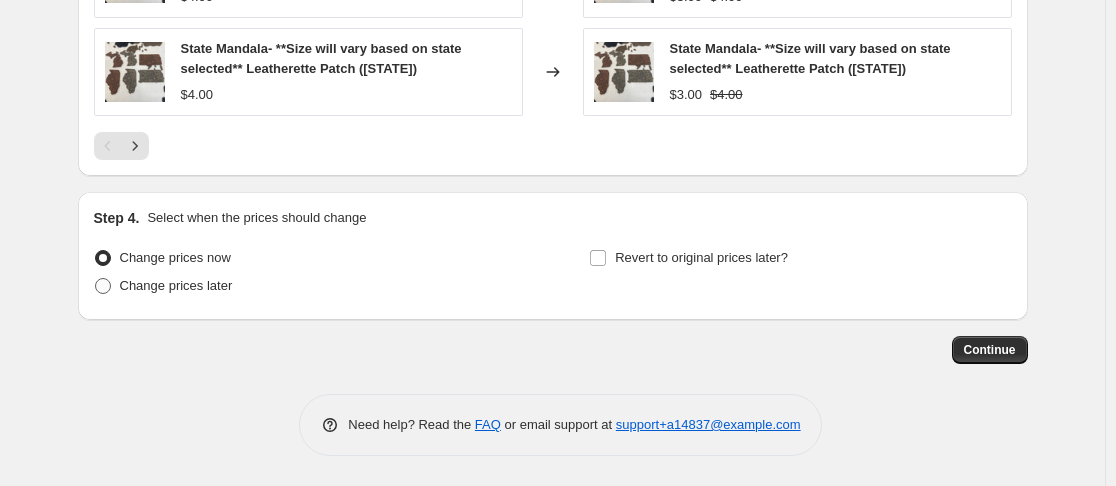 type on "Wed Leatherette" 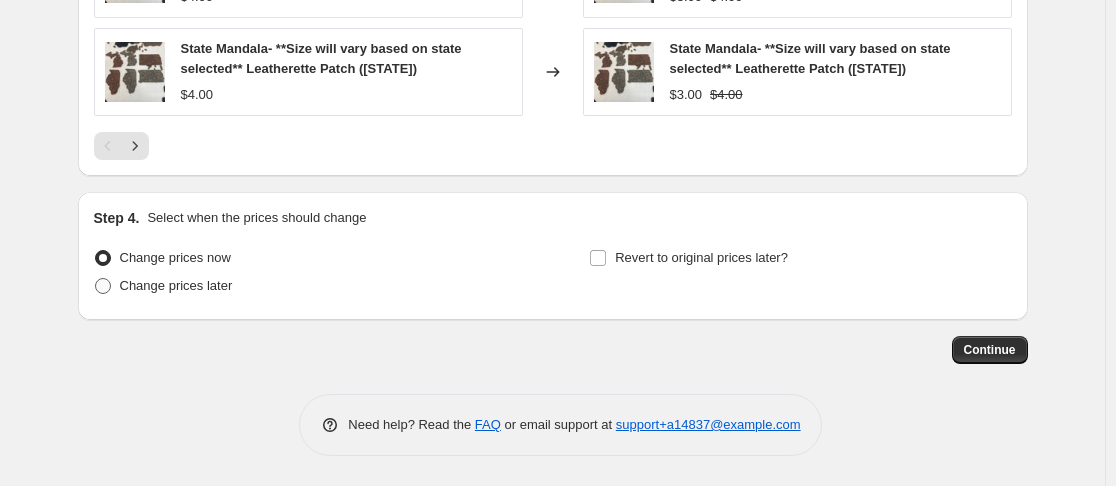 radio on "true" 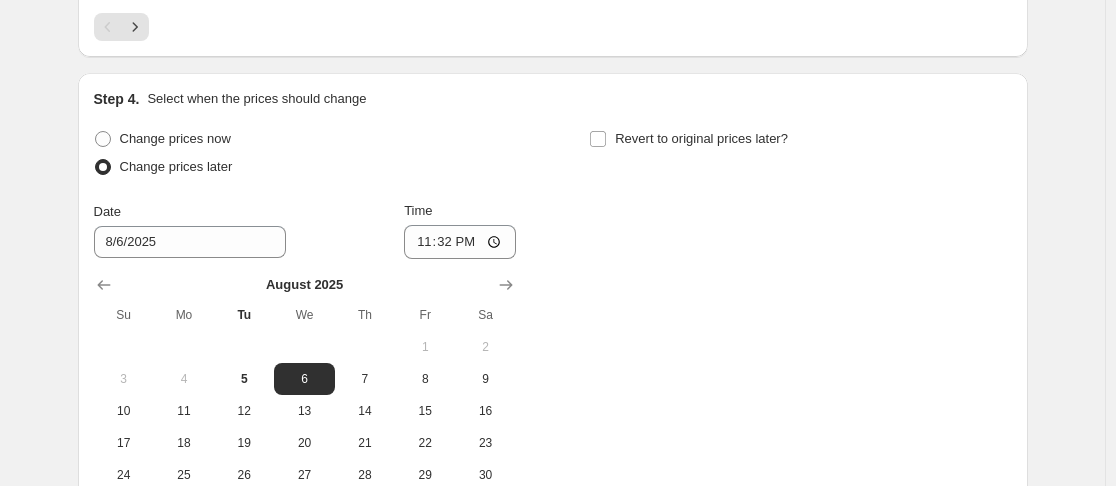 scroll, scrollTop: 1890, scrollLeft: 0, axis: vertical 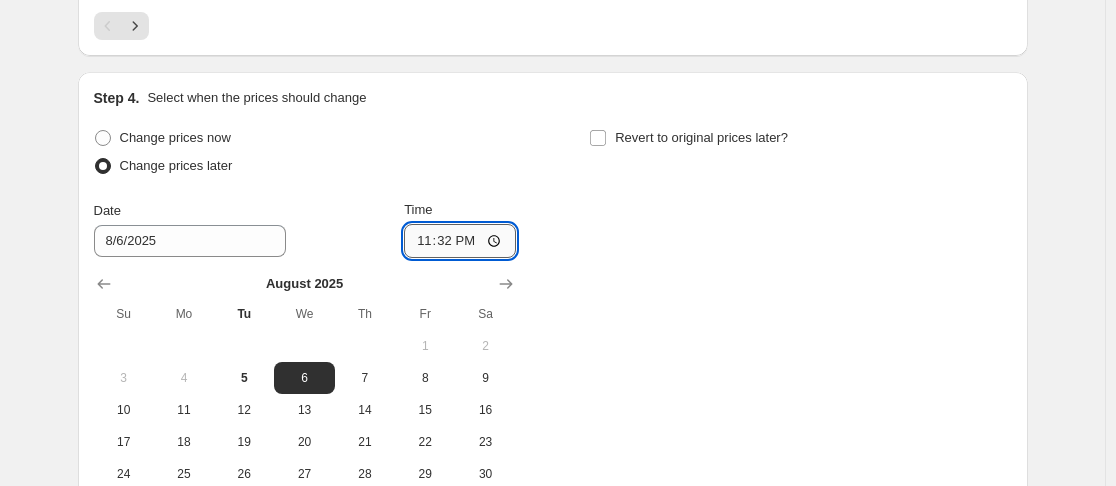 click on "23:32" at bounding box center [460, 241] 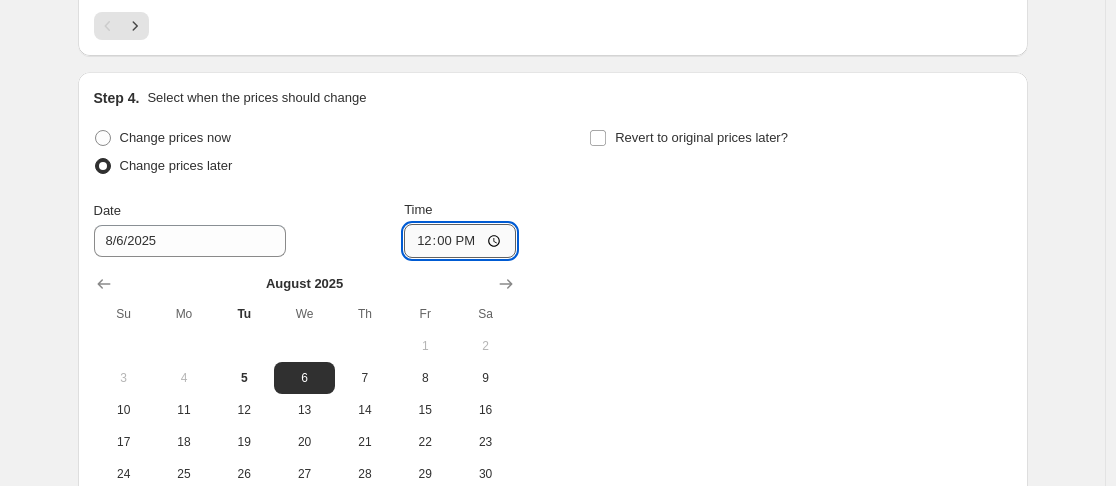 type on "00:00" 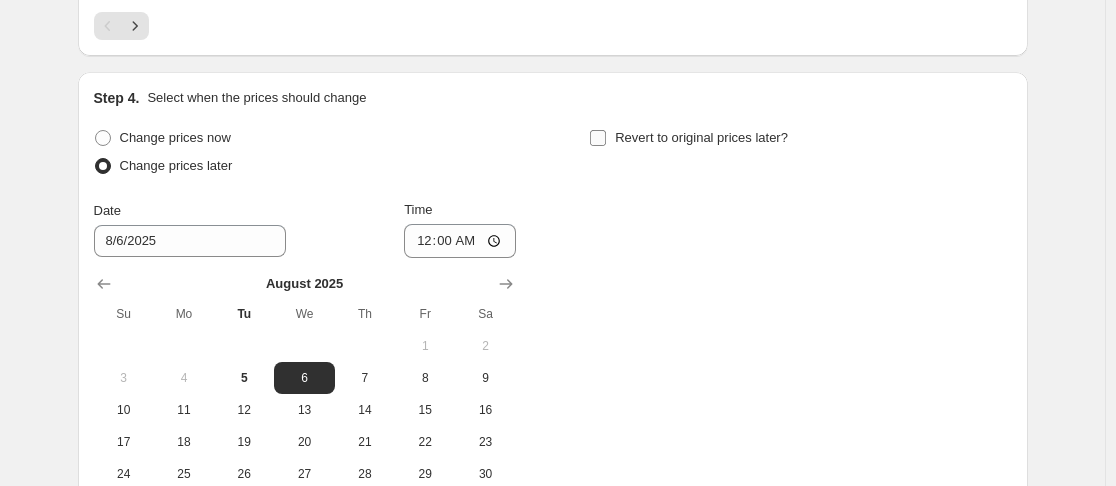 click on "Revert to original prices later?" at bounding box center (598, 138) 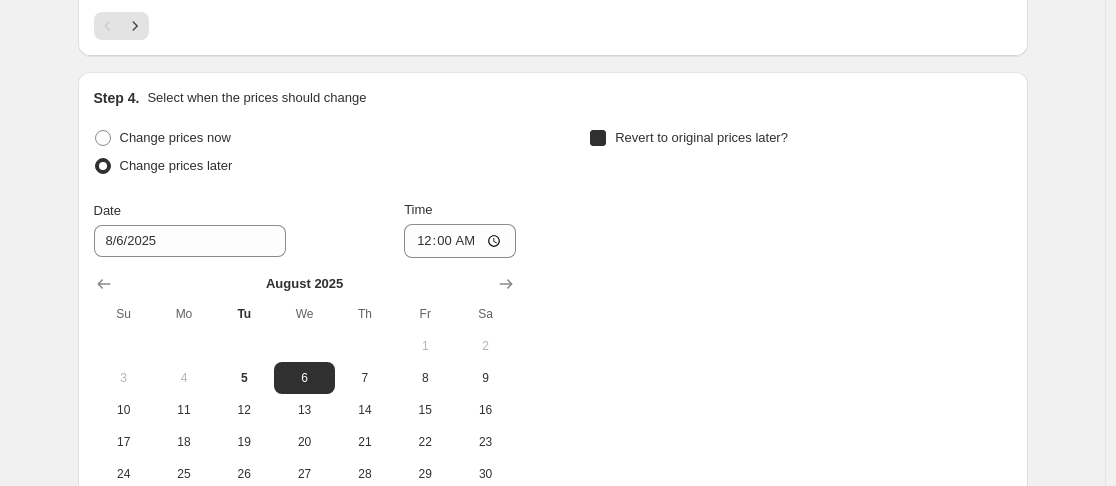 checkbox on "true" 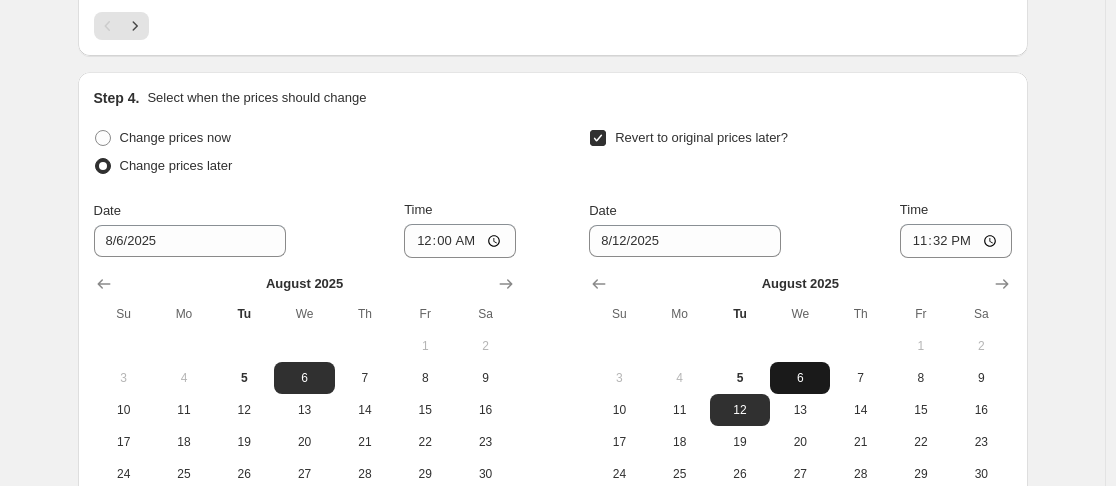 click on "6" at bounding box center (800, 378) 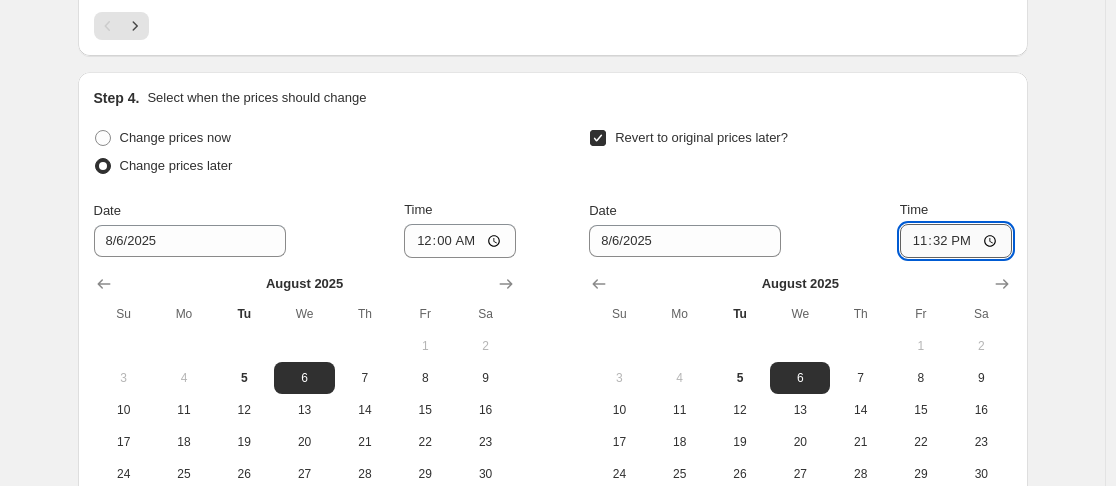 click on "23:32" at bounding box center (956, 241) 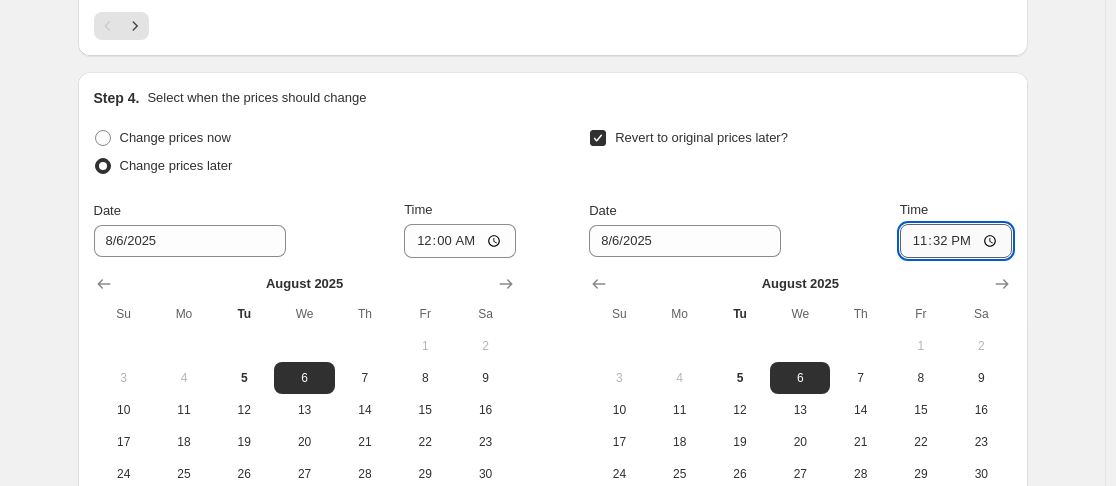 click on "23:32" at bounding box center (956, 241) 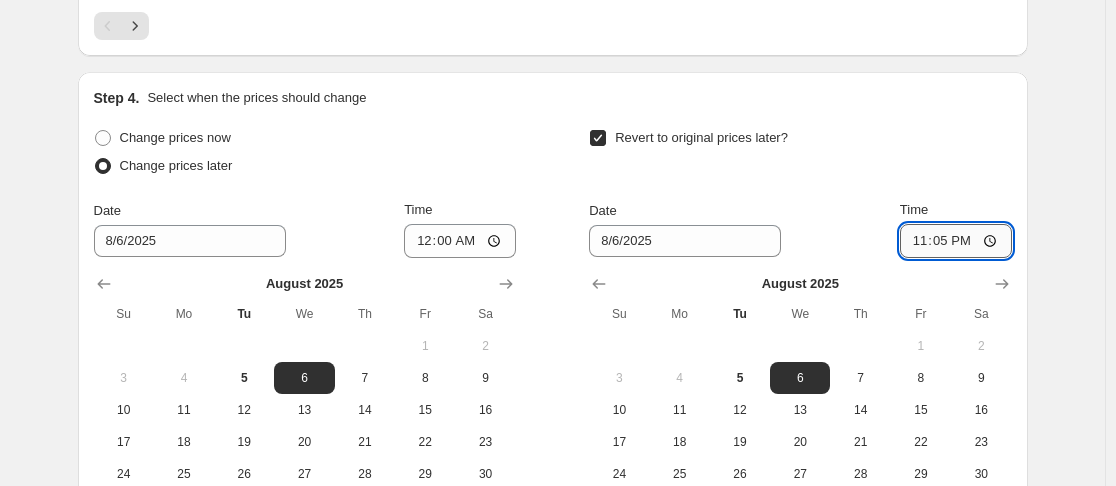 type on "23:59" 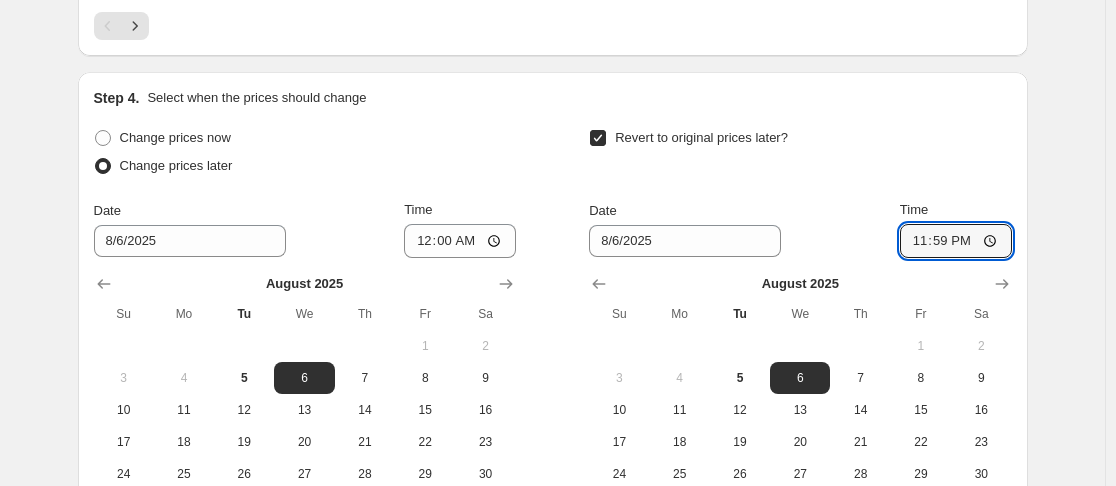 click on "Create new price change job. This page is ready Create new price change job Draft Step 1. Optionally give your price change job a title (eg "March 30% off sale on boots") Wed Leatherette This title is just for internal use, customers won't see it Step 2. Select how the prices should change Use bulk price change rules Set product prices individually Use CSV upload Price Change type Change the price to a certain amount Change the price by a certain amount Change the price by a certain percentage Change the price to the current compare at price (price before sale) Change the price by a certain amount relative to the compare at price Change the price by a certain percentage relative to the compare at price Don't change the price Change the price by a certain percentage relative to the cost per item Change price to certain cost margin Change the price by a certain percentage Price change amount -25 % (Price drop) Rounding Round to nearest .01 Round to nearest whole number End prices in .99 Compare at price $4.00" at bounding box center [552, -575] 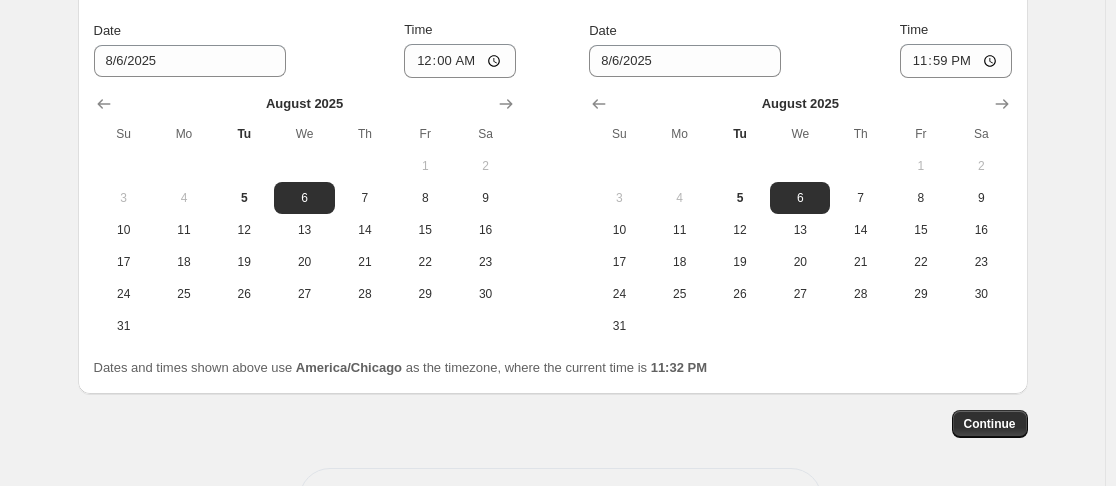 scroll, scrollTop: 2071, scrollLeft: 0, axis: vertical 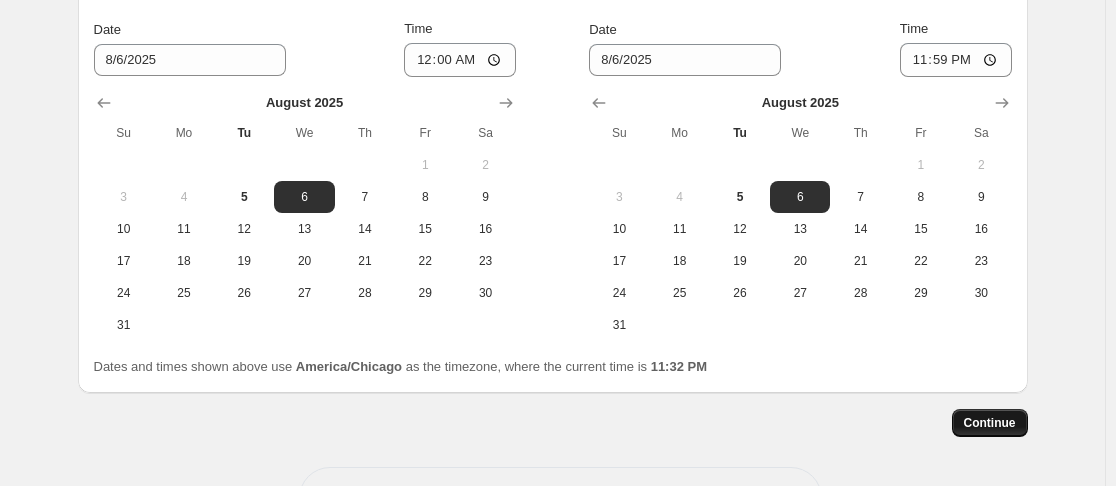 click on "Continue" at bounding box center [990, 423] 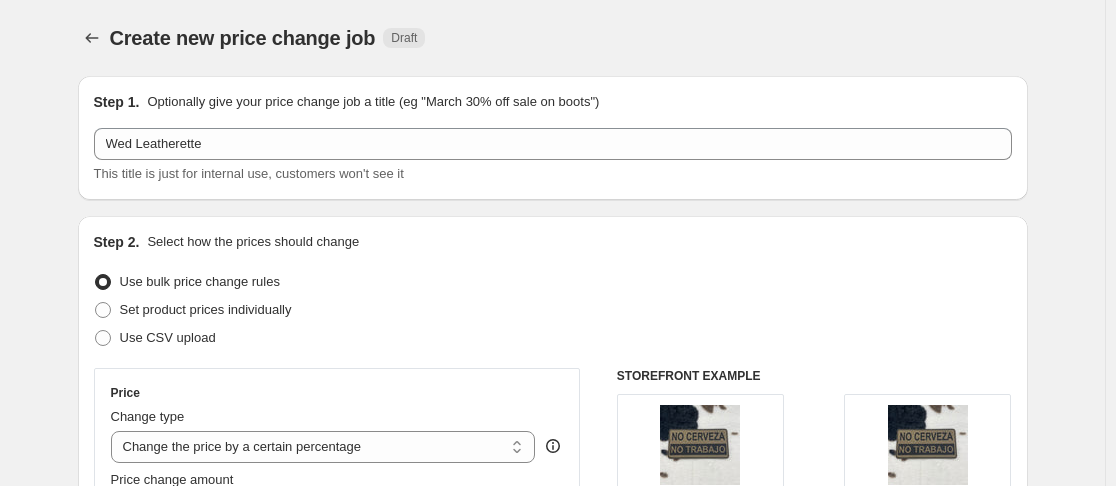 scroll, scrollTop: 2071, scrollLeft: 0, axis: vertical 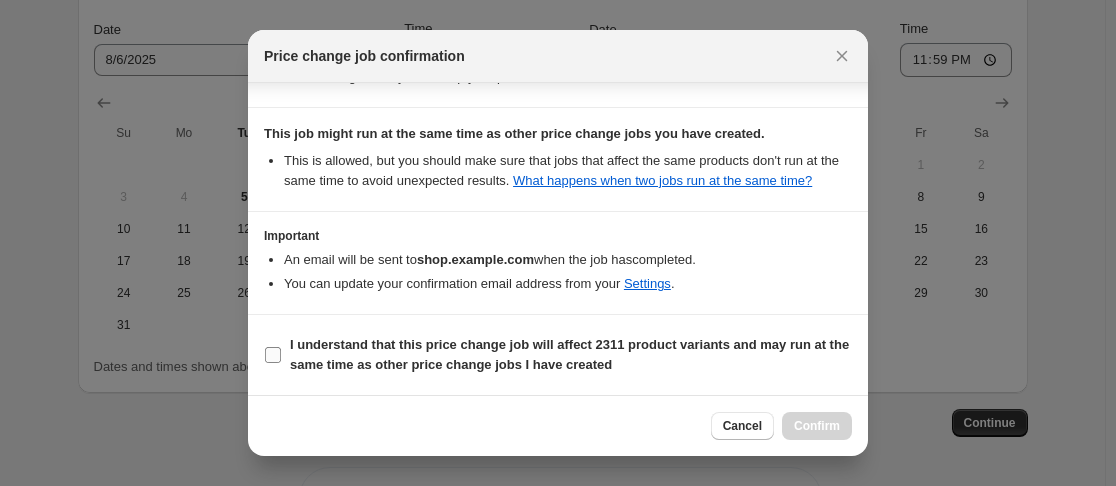 click on "I understand that this price change job will affect 2311 product variants and may run at the same time as other price change jobs I have created" at bounding box center [273, 355] 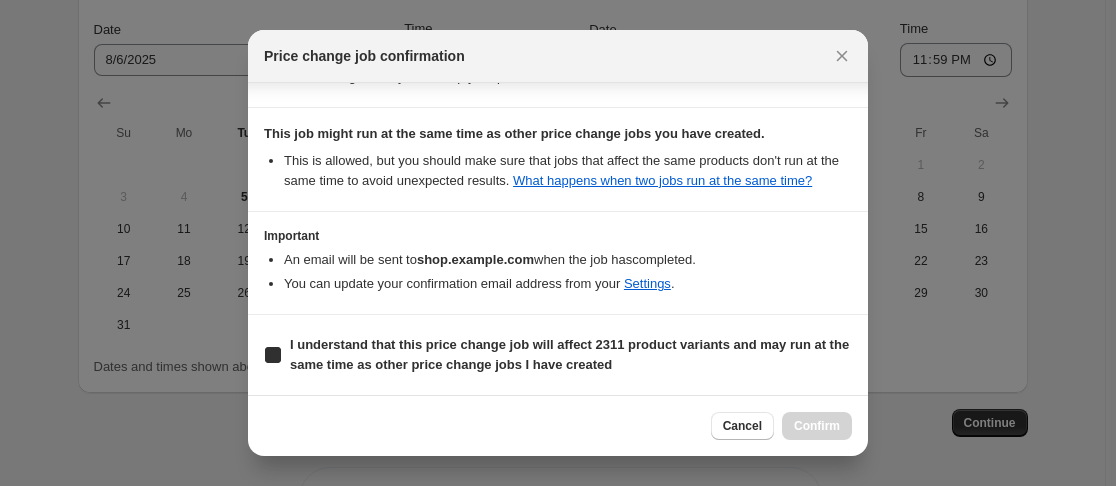 checkbox on "true" 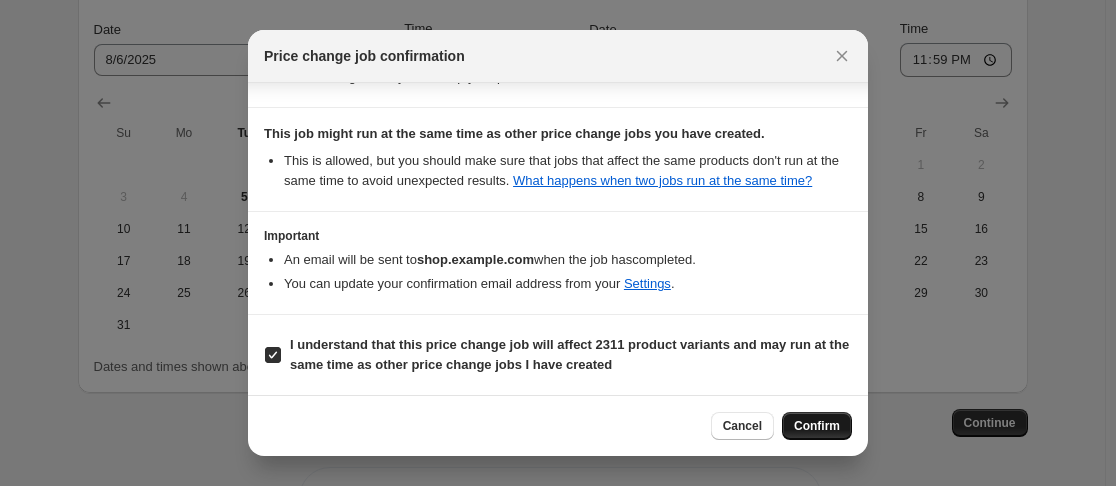 click on "Confirm" at bounding box center [817, 426] 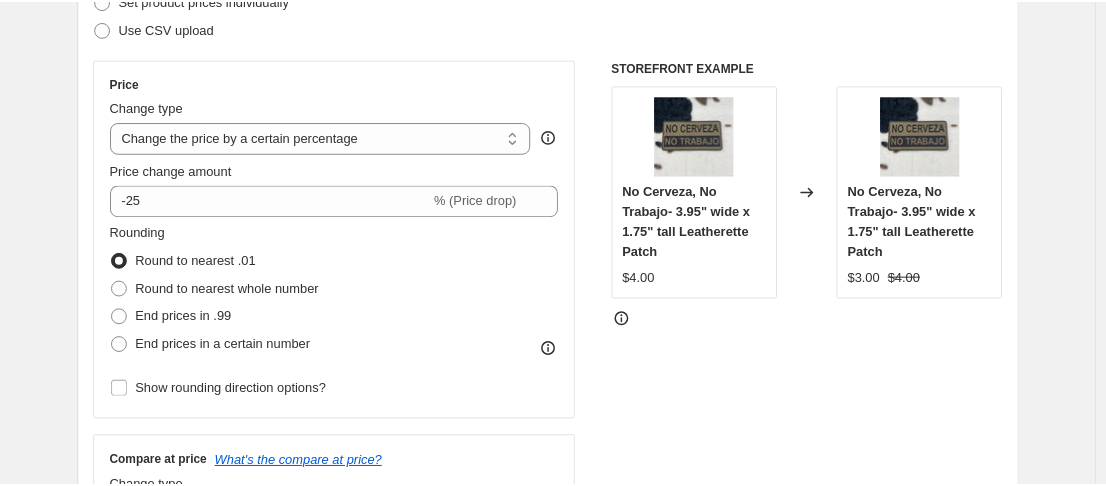 scroll, scrollTop: 0, scrollLeft: 0, axis: both 